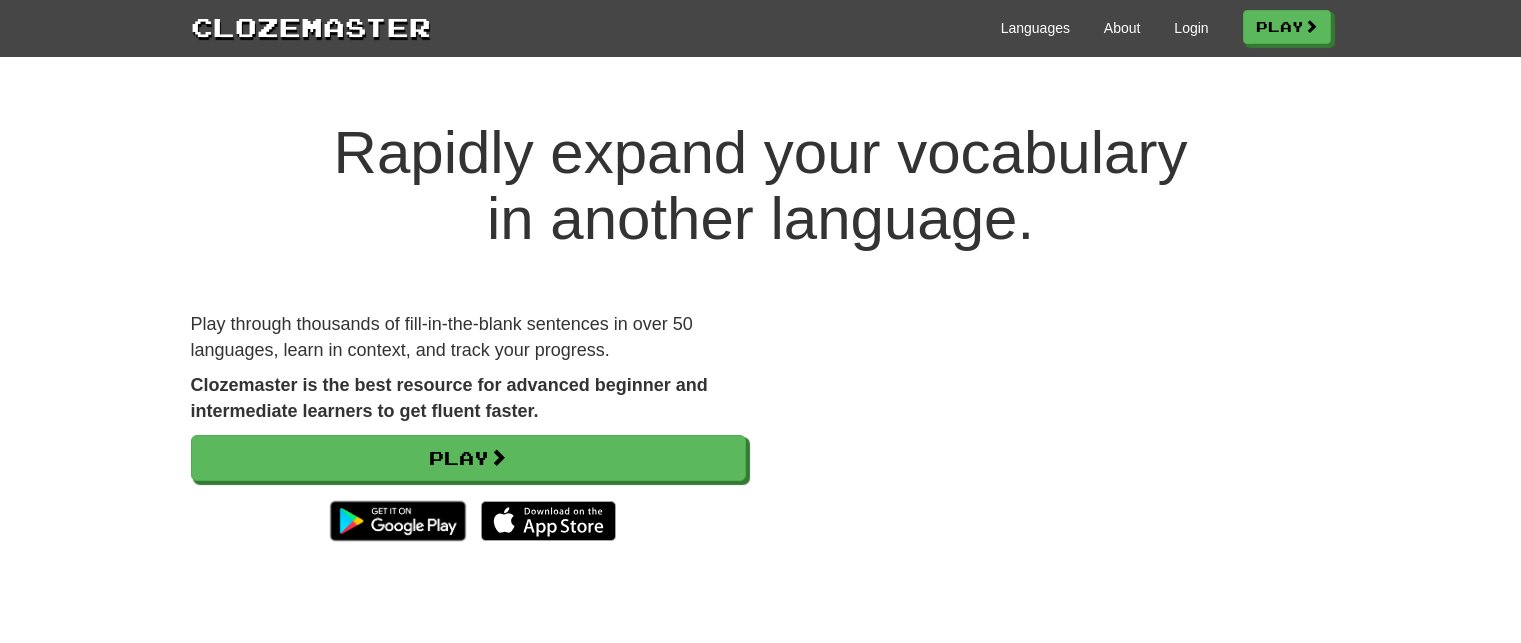 scroll, scrollTop: 0, scrollLeft: 0, axis: both 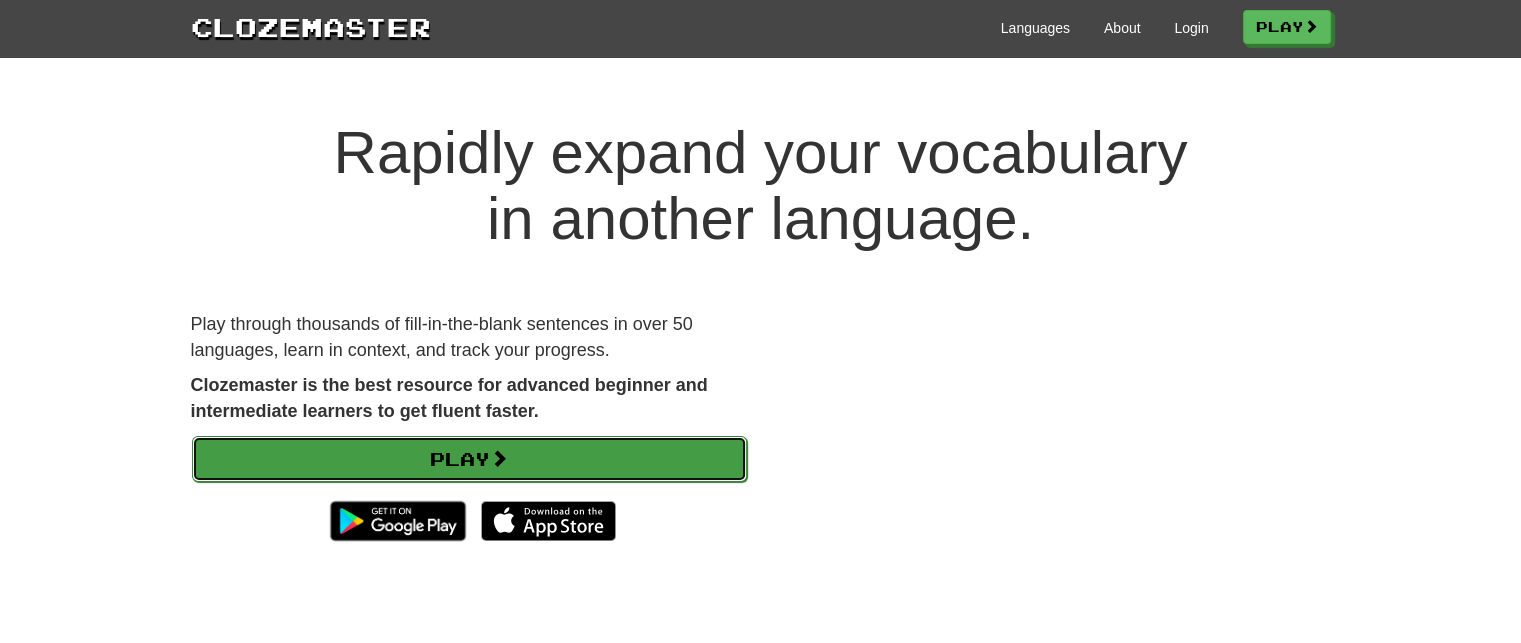 click on "Play" at bounding box center [469, 459] 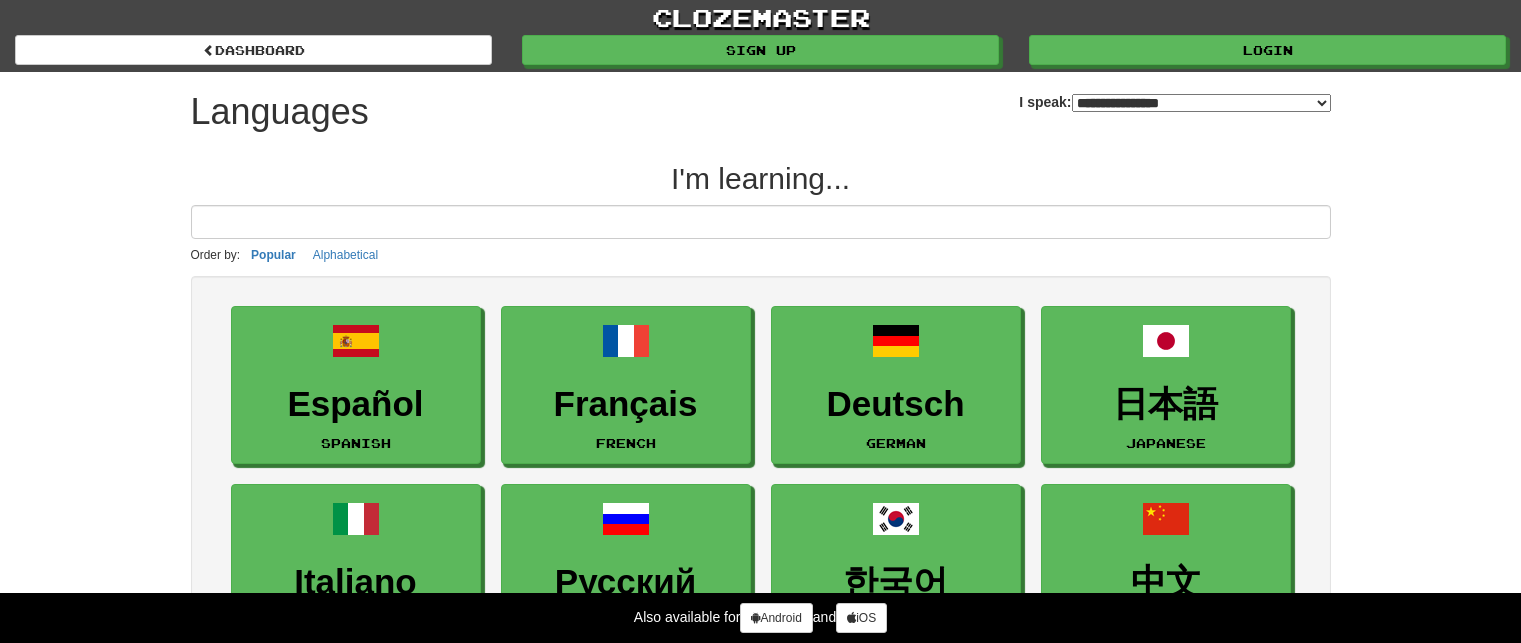 select on "*******" 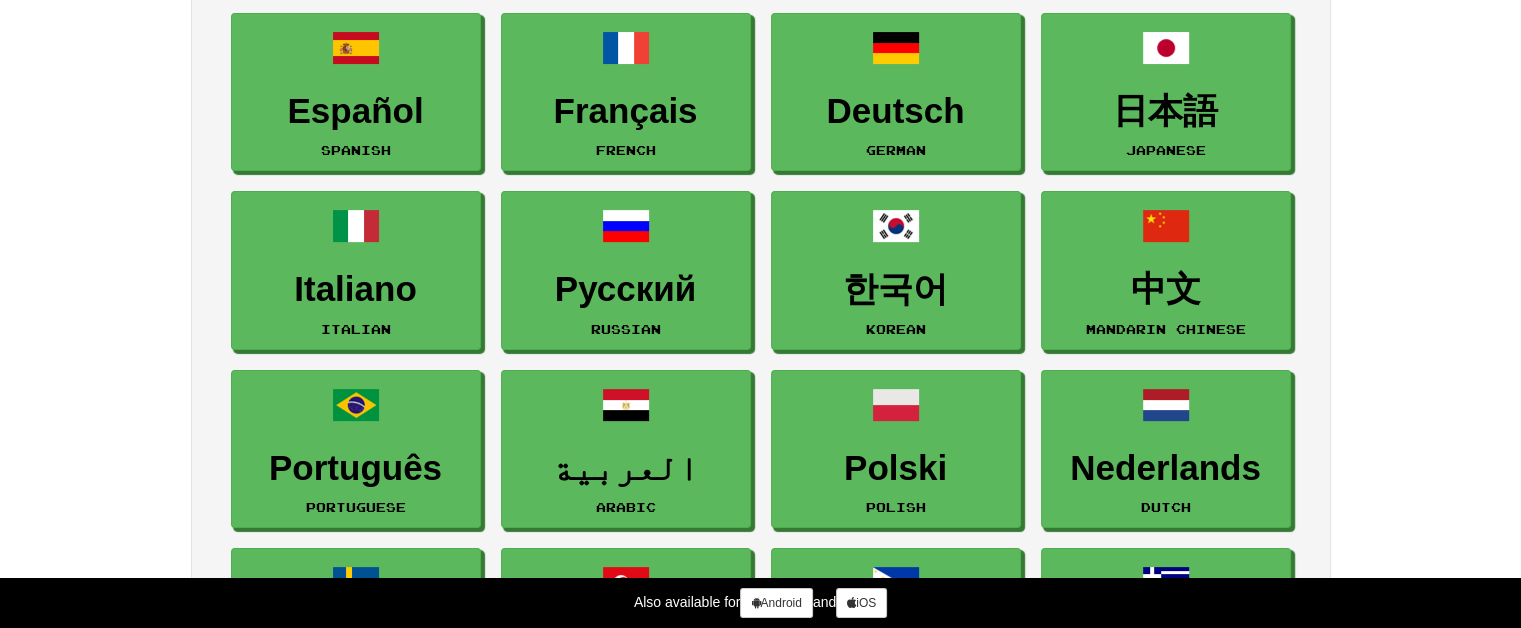 scroll, scrollTop: 294, scrollLeft: 0, axis: vertical 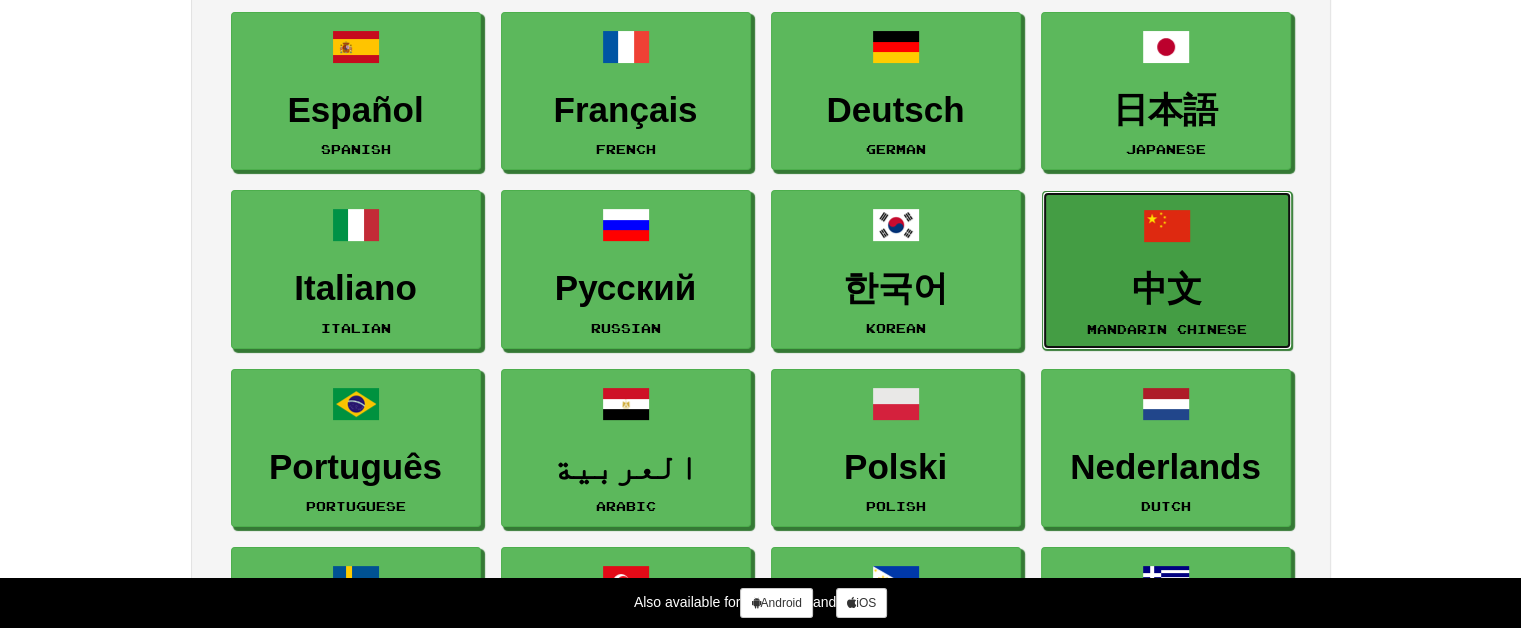 click on "中文" at bounding box center [1167, 289] 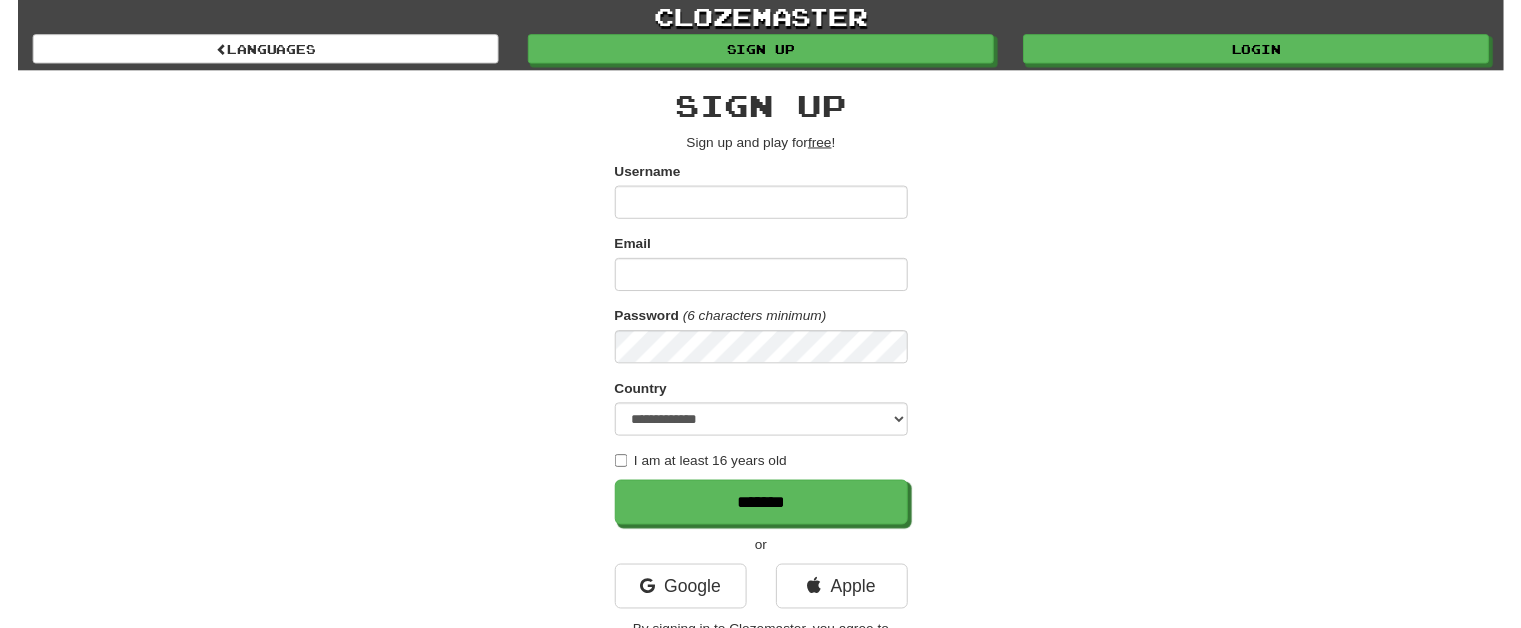 scroll, scrollTop: 0, scrollLeft: 0, axis: both 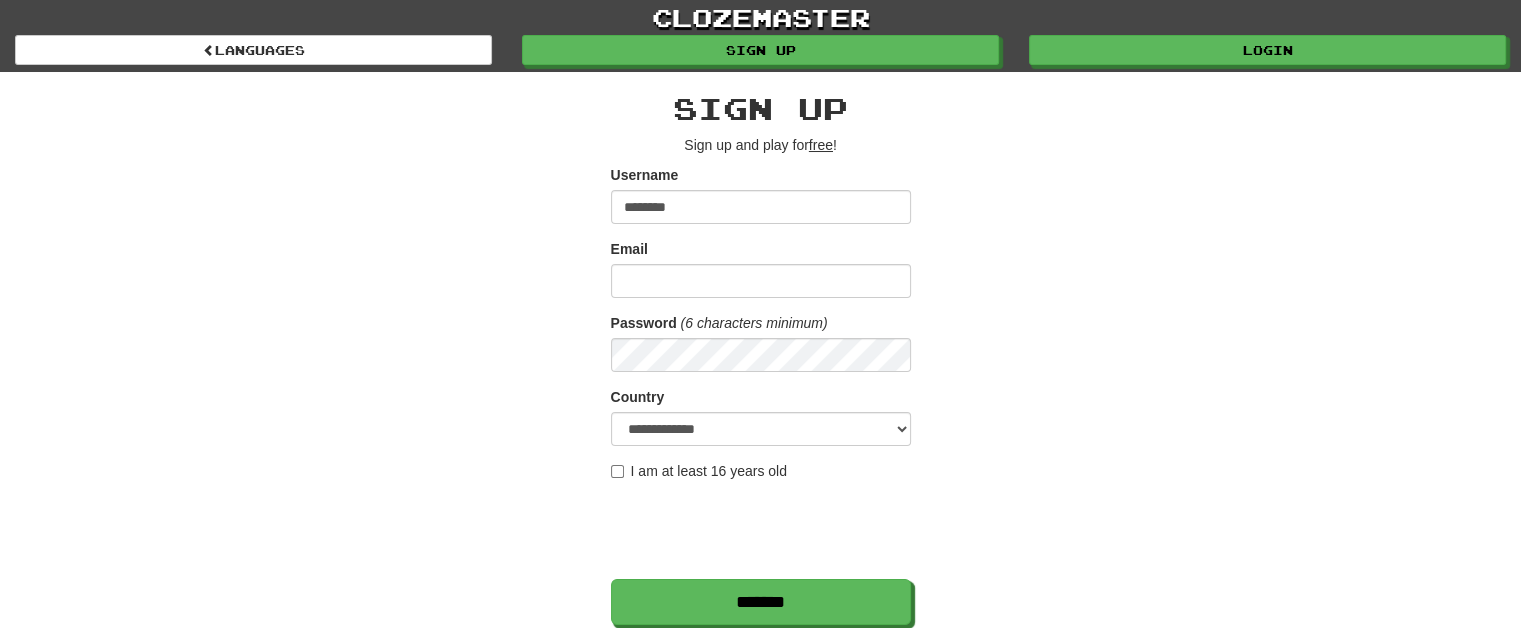 type on "********" 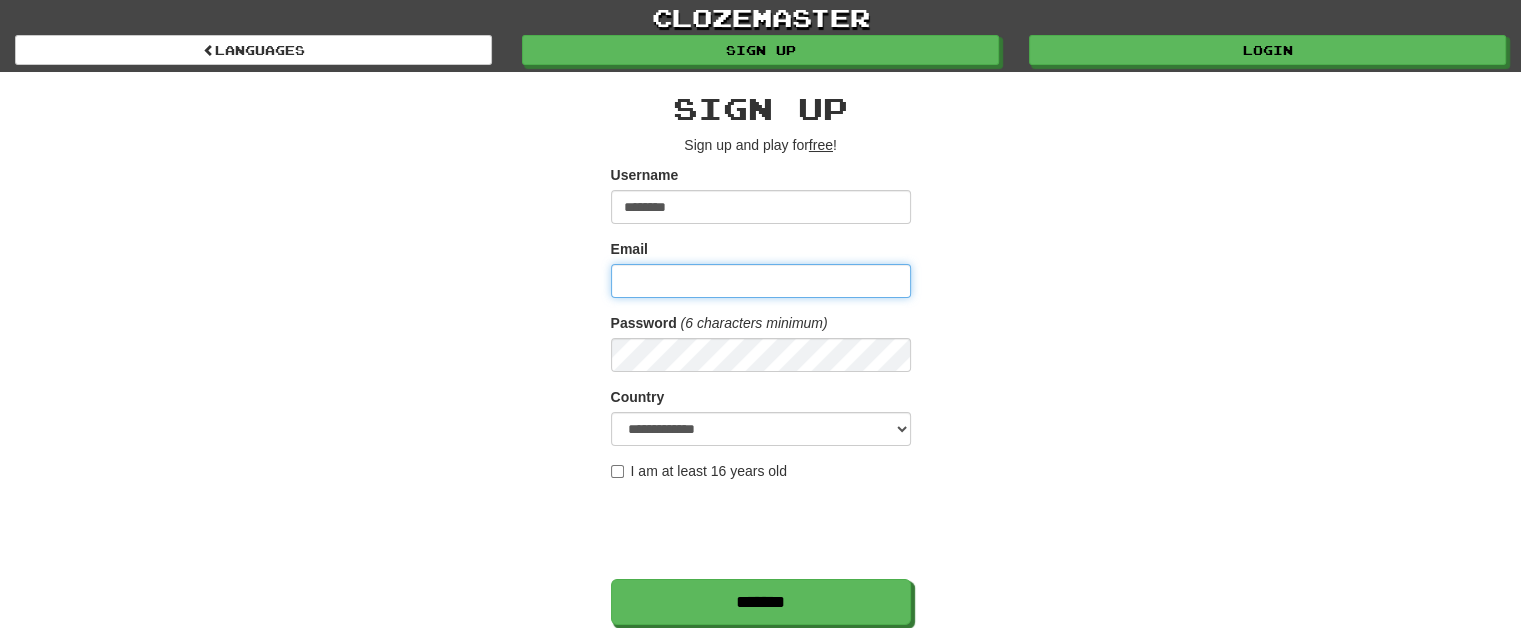 click on "Email" at bounding box center [761, 281] 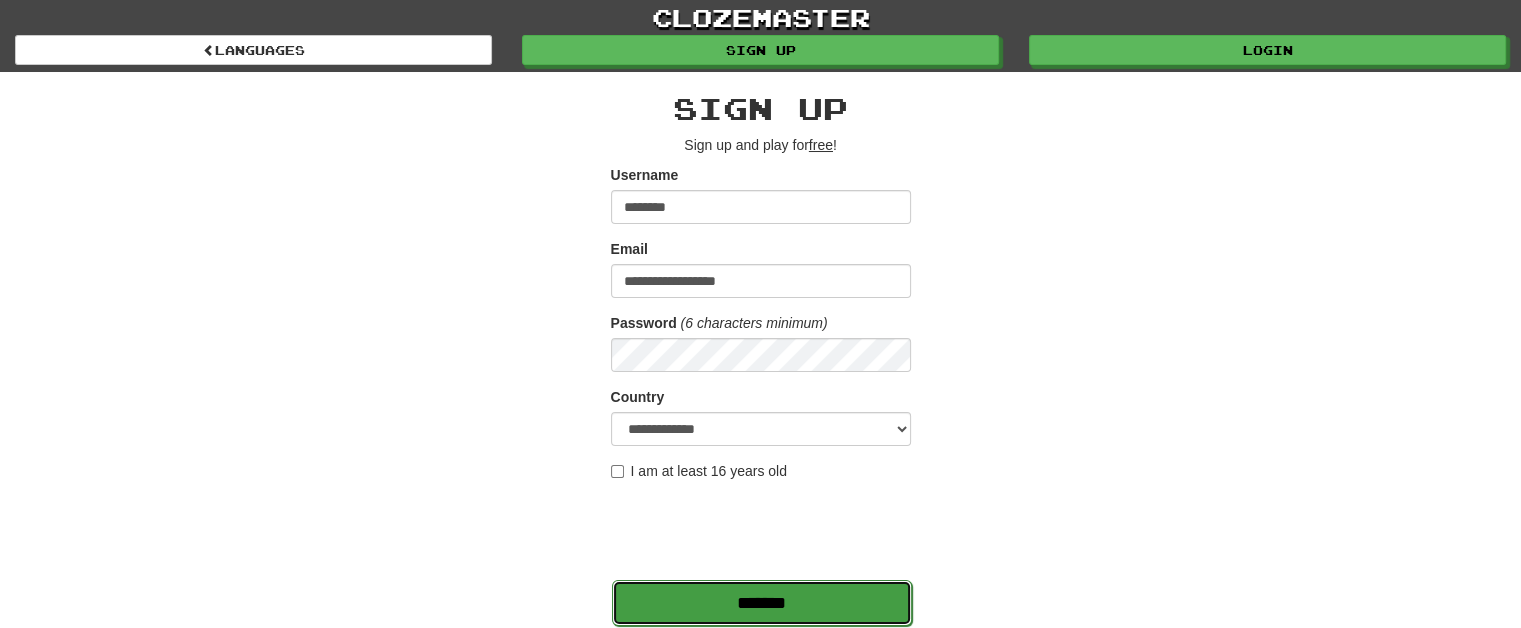 click on "*******" at bounding box center [762, 603] 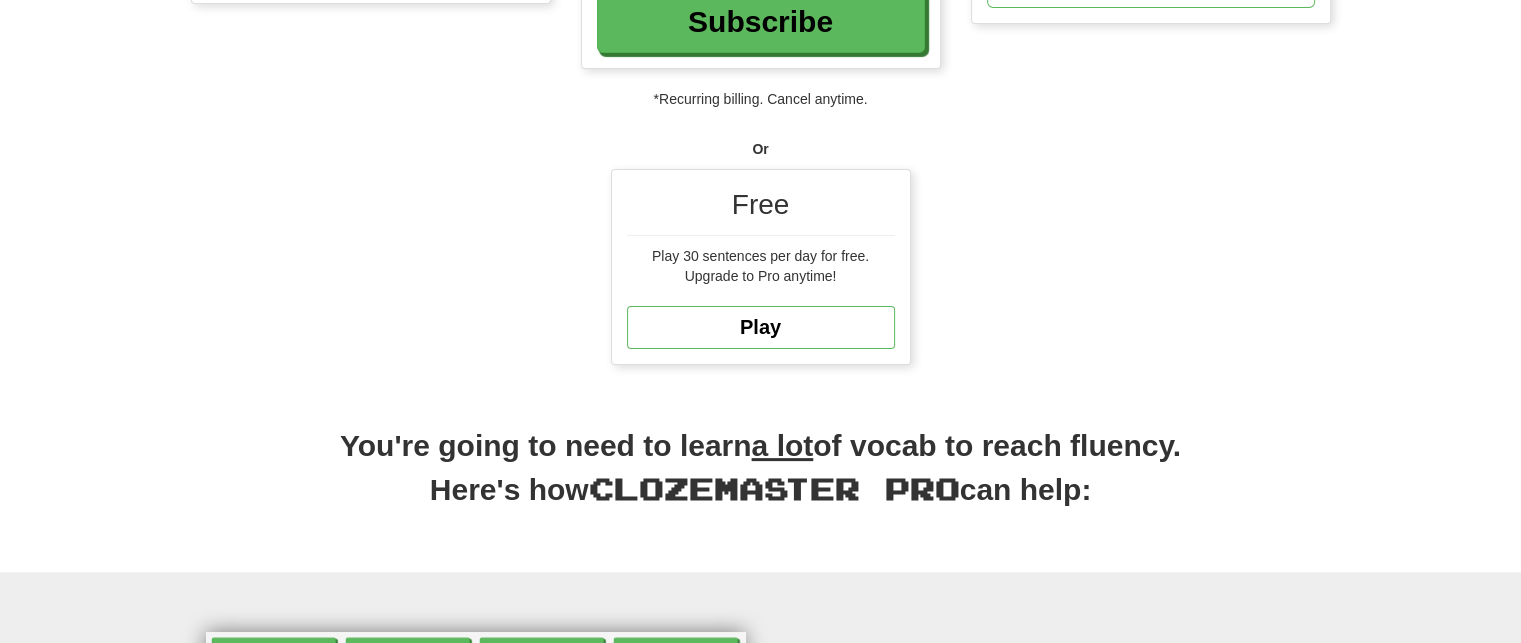 scroll, scrollTop: 479, scrollLeft: 0, axis: vertical 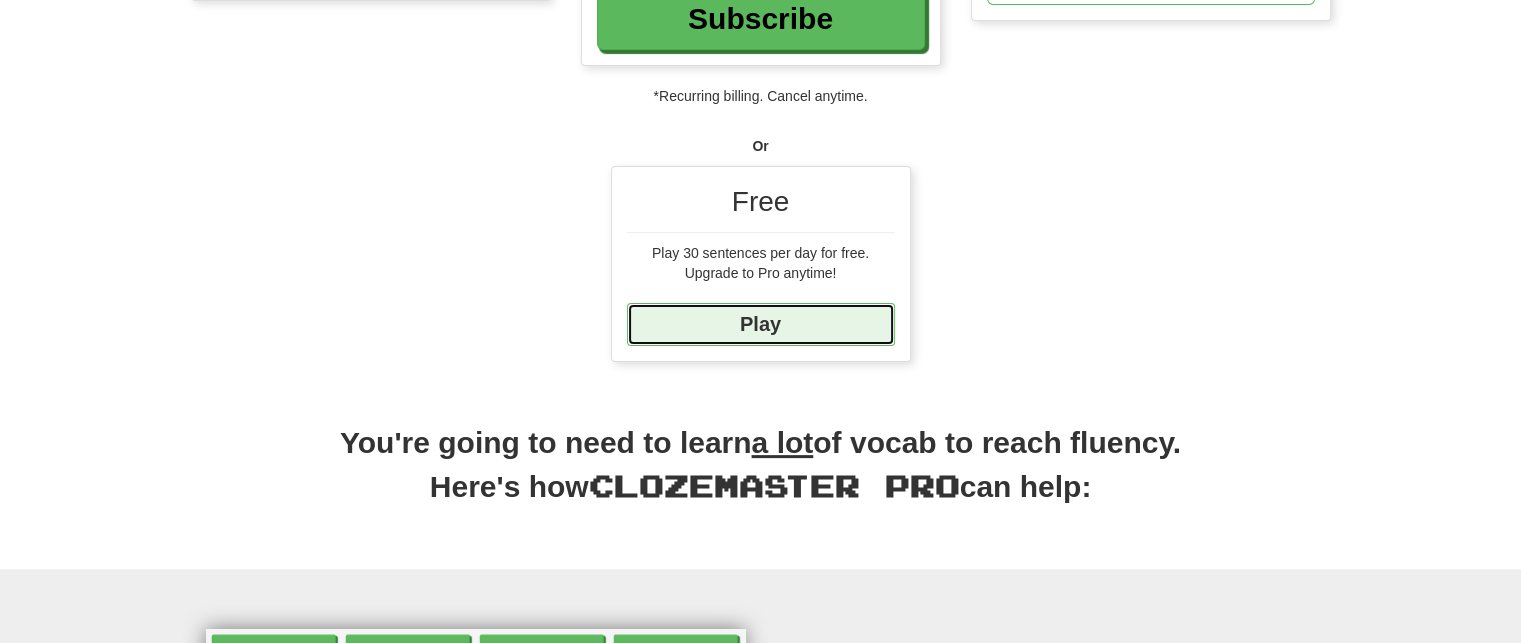 click on "Play" at bounding box center (761, 324) 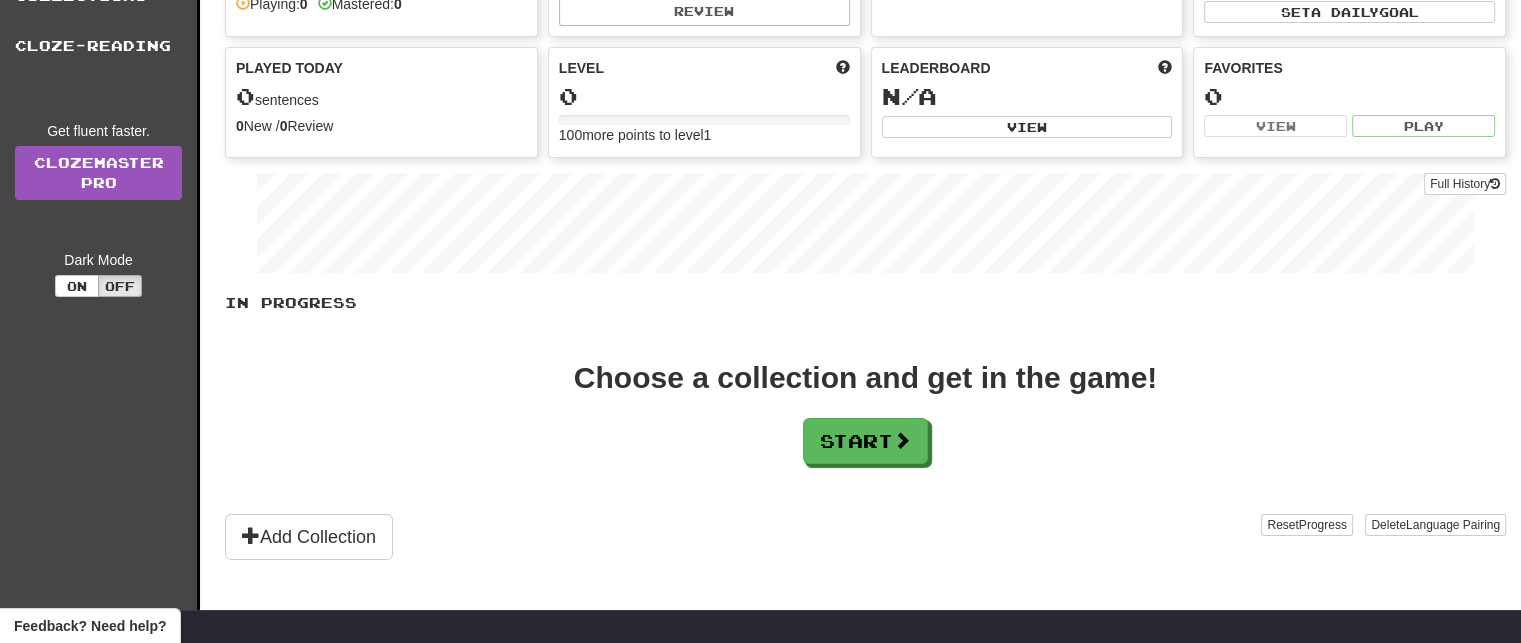 scroll, scrollTop: 212, scrollLeft: 0, axis: vertical 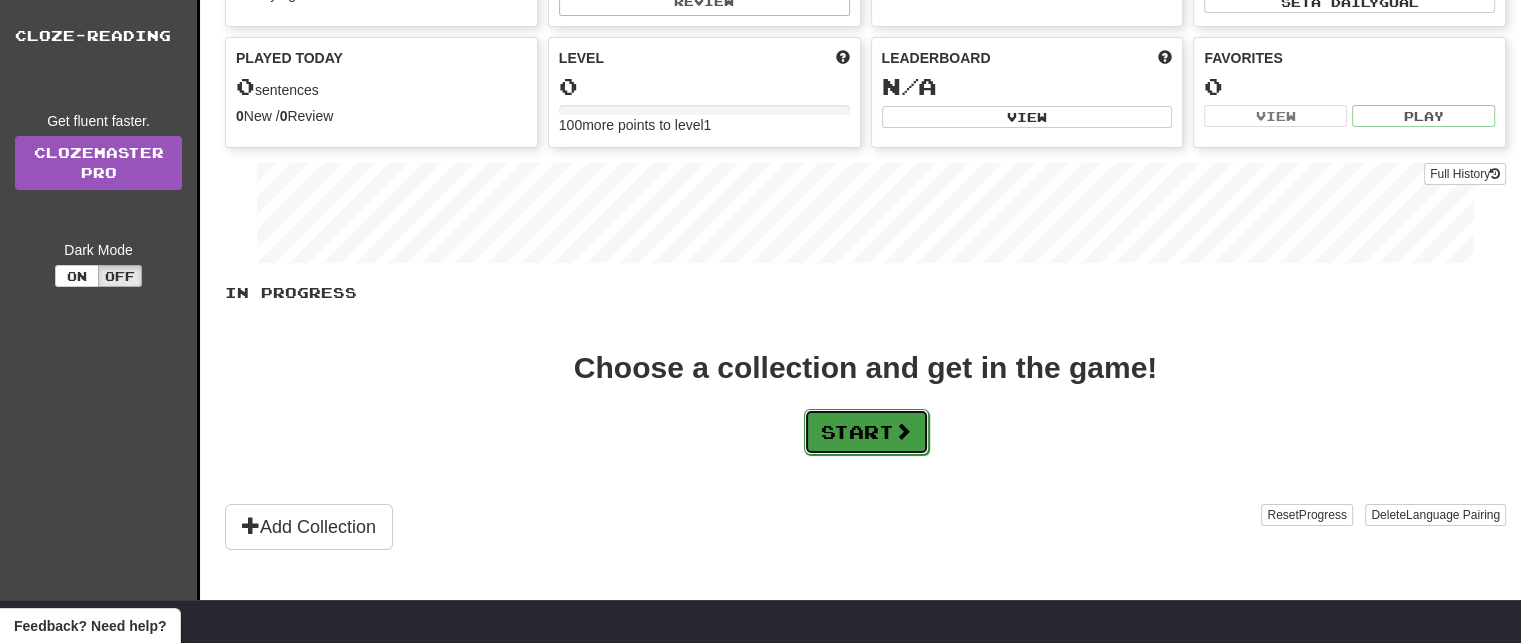 click on "Start" at bounding box center [866, 432] 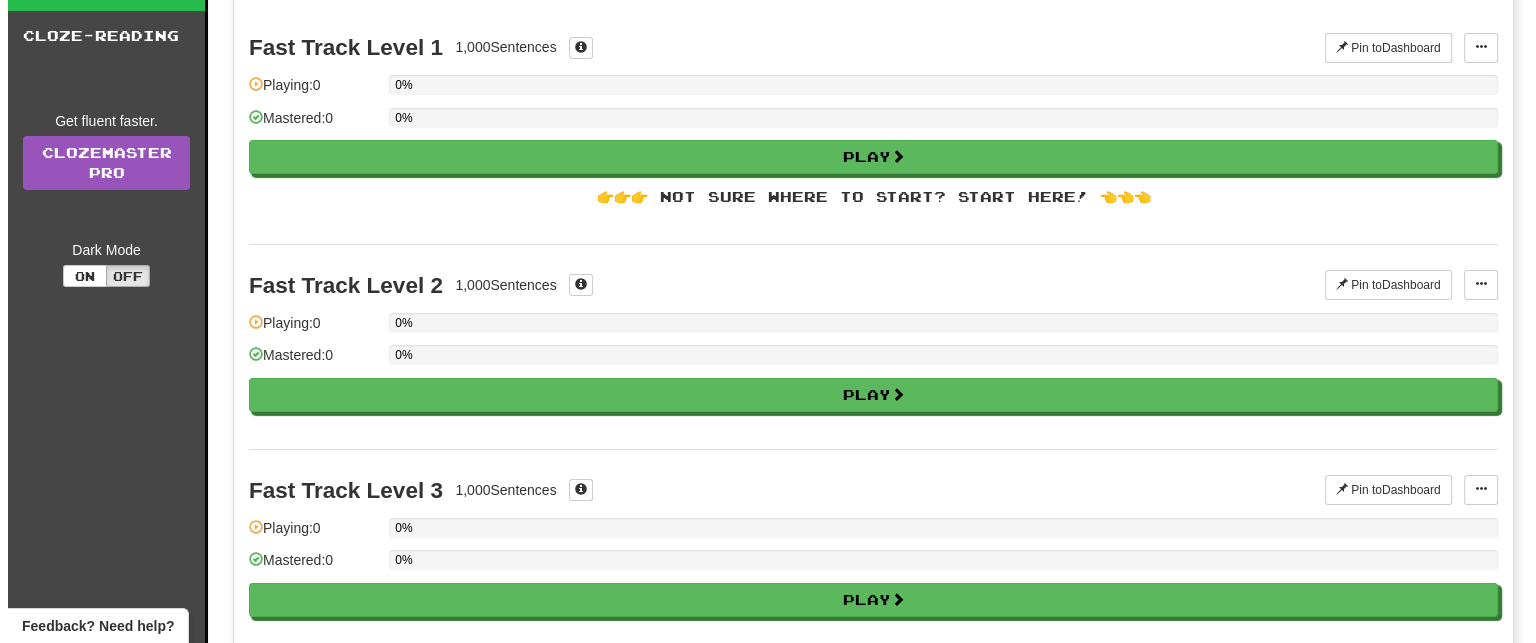 scroll, scrollTop: 0, scrollLeft: 0, axis: both 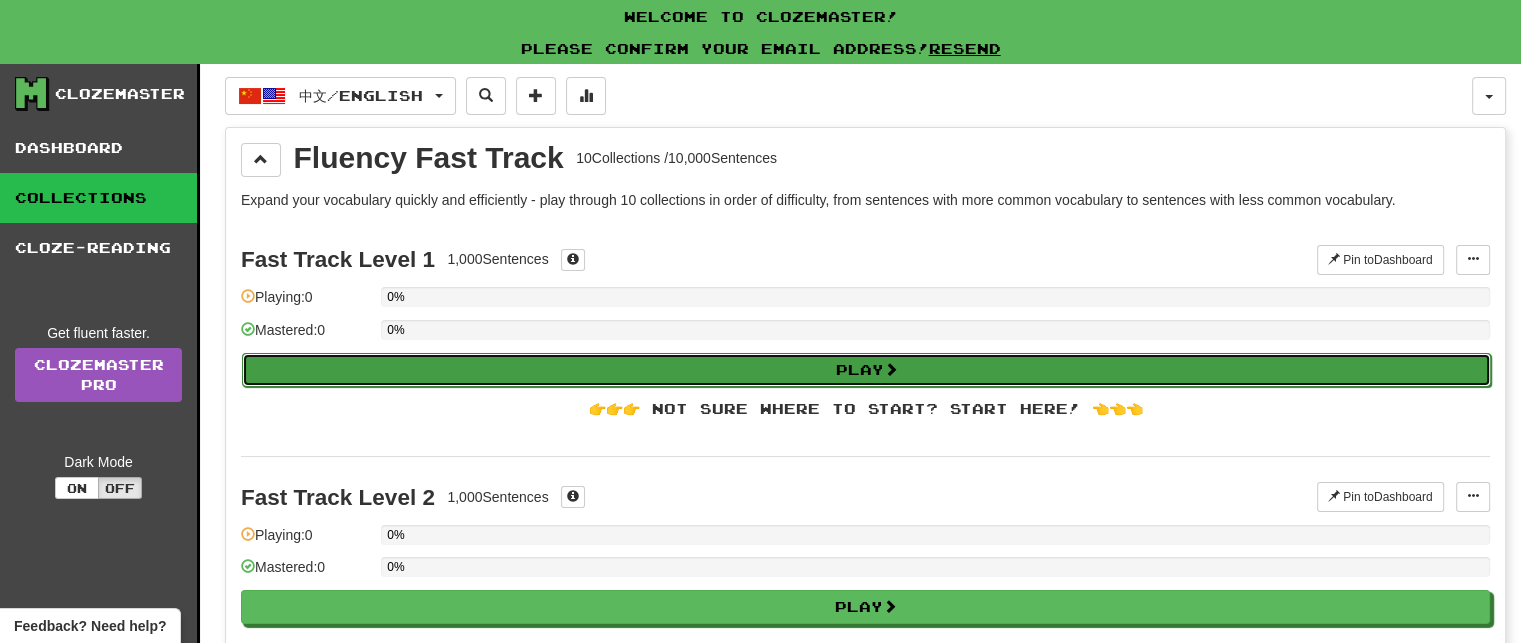 click on "Play" at bounding box center (866, 370) 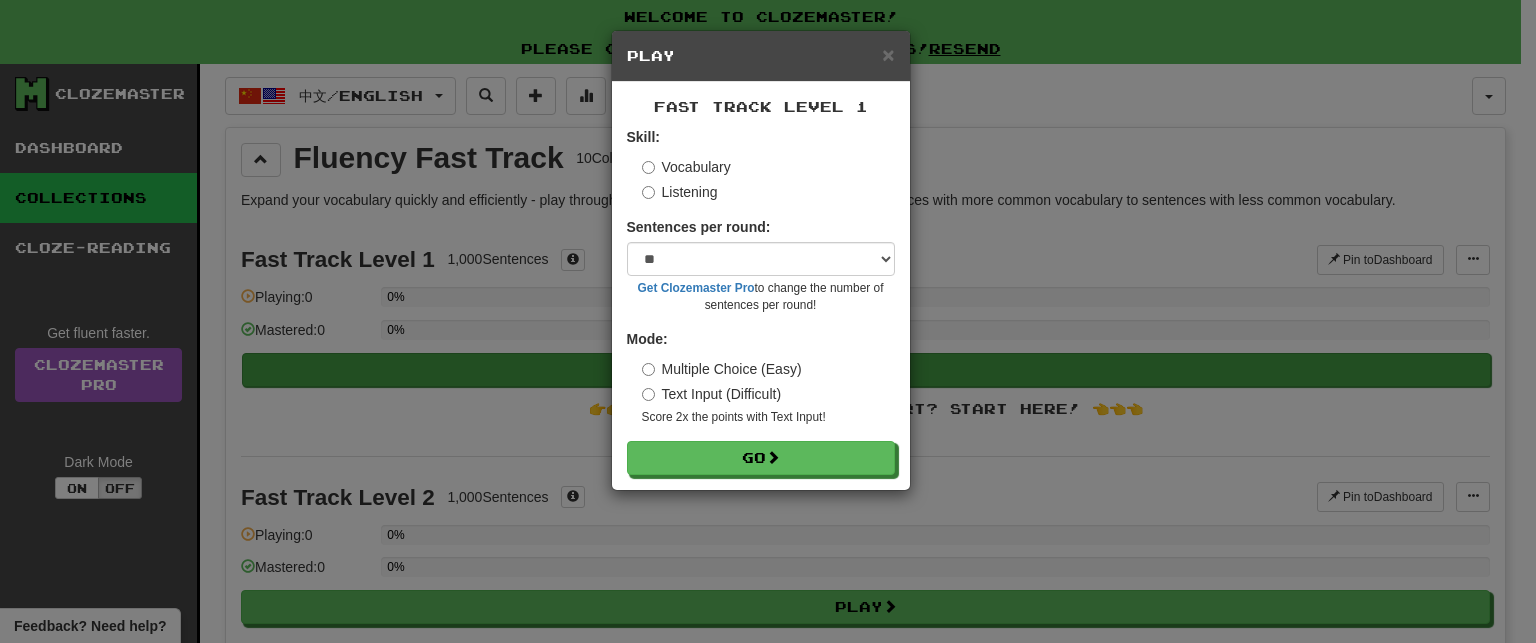 click on "Mode: Multiple Choice (Easy) Text Input (Difficult) Score 2x the points with Text Input !" at bounding box center (761, 377) 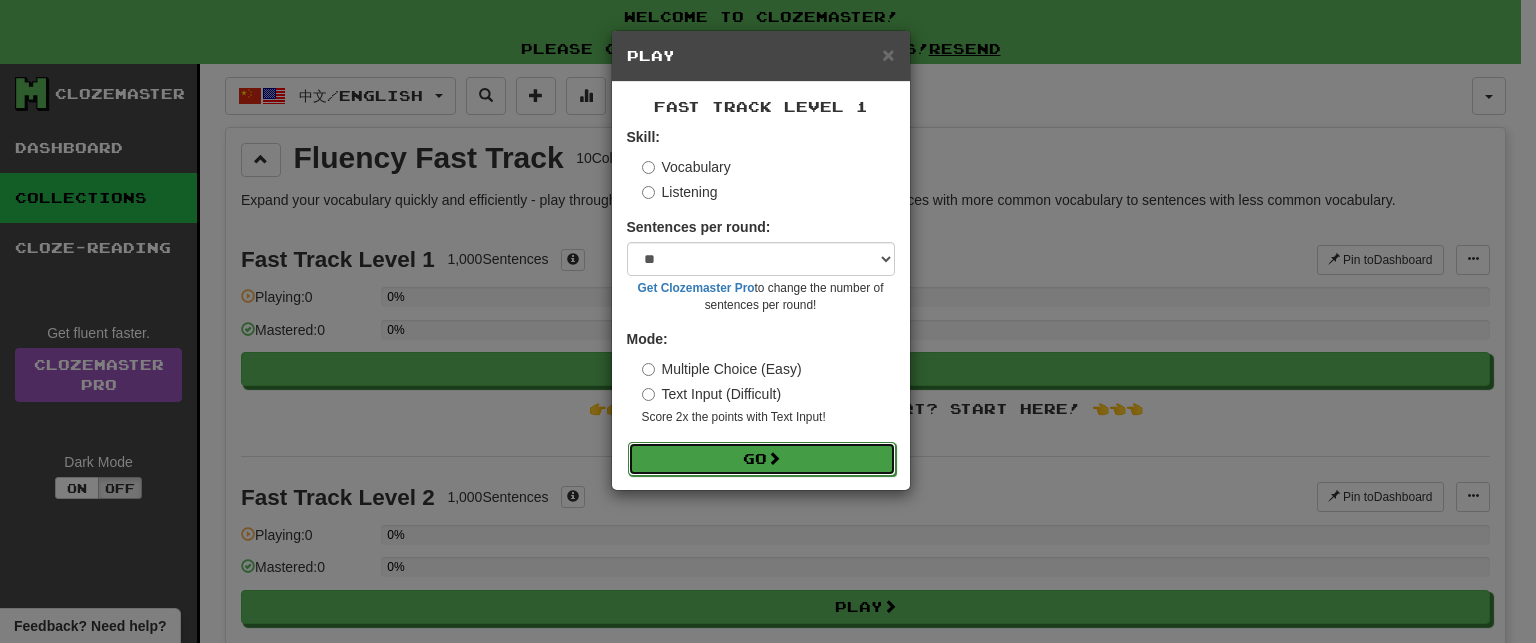 click on "Go" at bounding box center [762, 459] 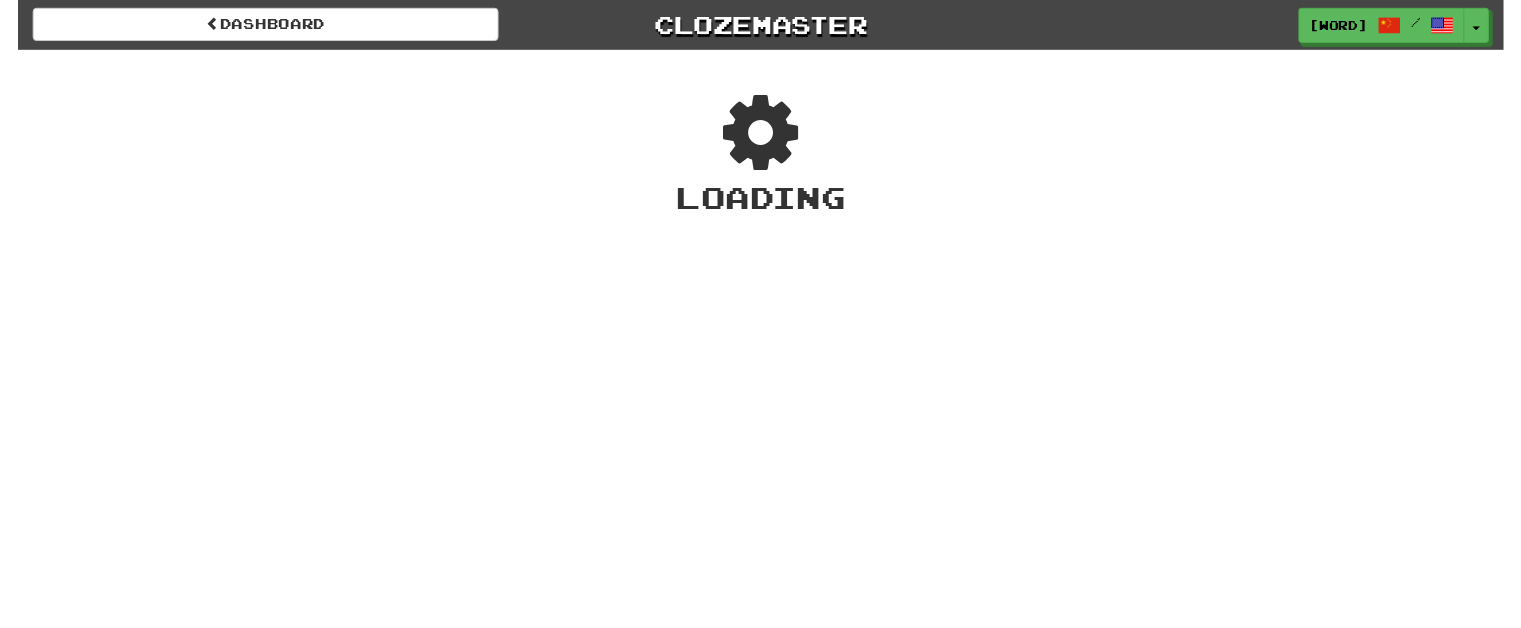 scroll, scrollTop: 0, scrollLeft: 0, axis: both 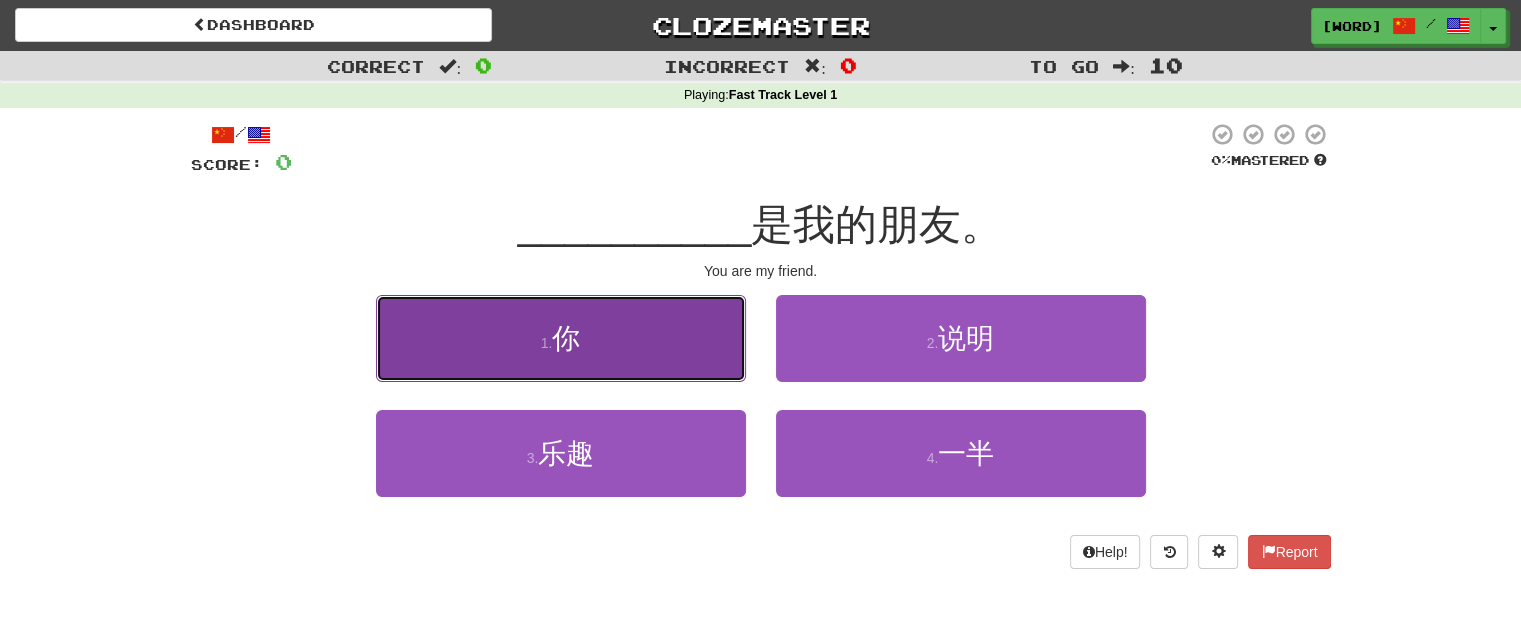 click on "1 .  你" at bounding box center [561, 338] 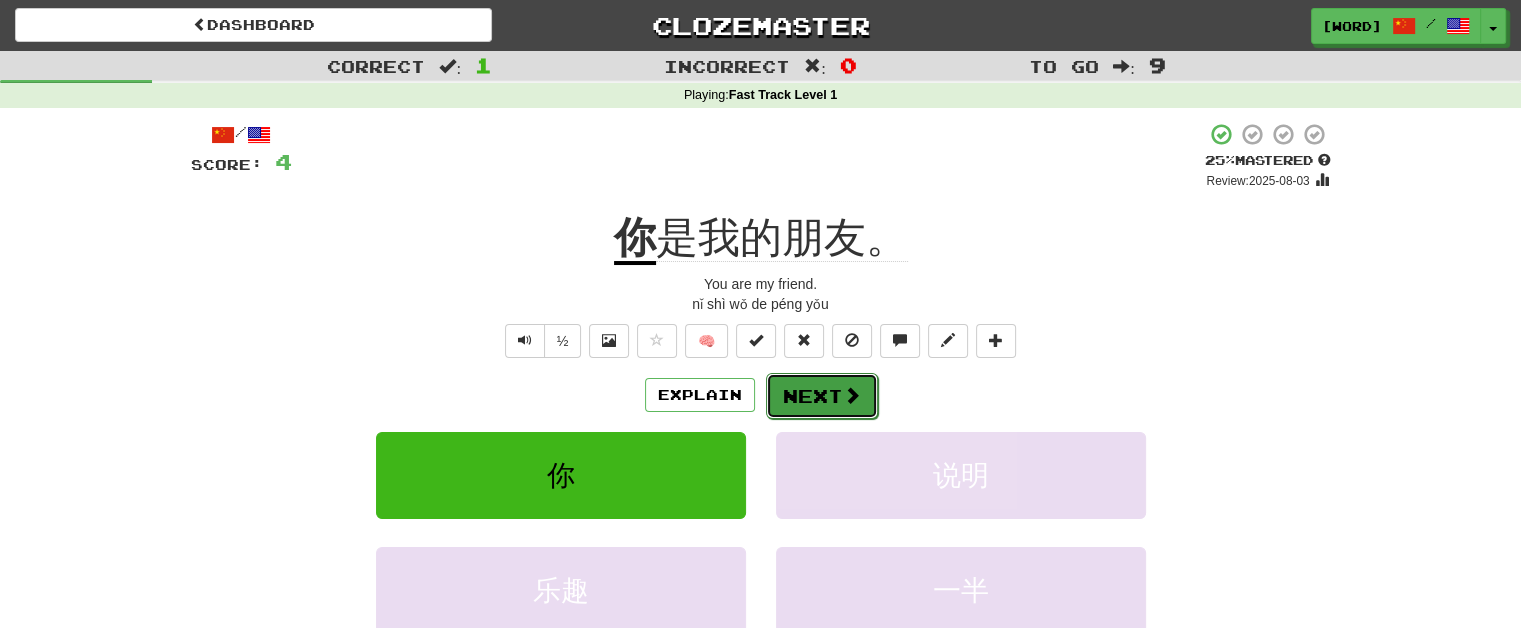 click on "Next" at bounding box center [822, 396] 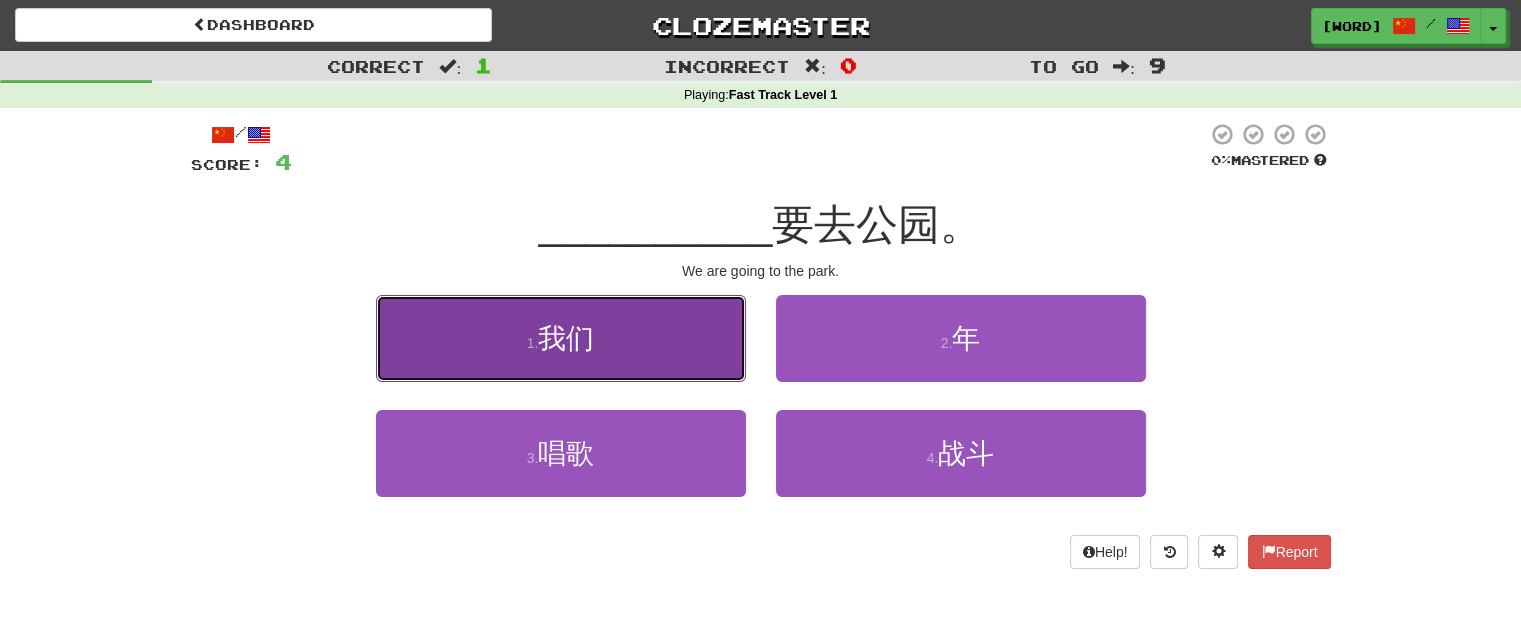 click on "1 .  我们" at bounding box center [561, 338] 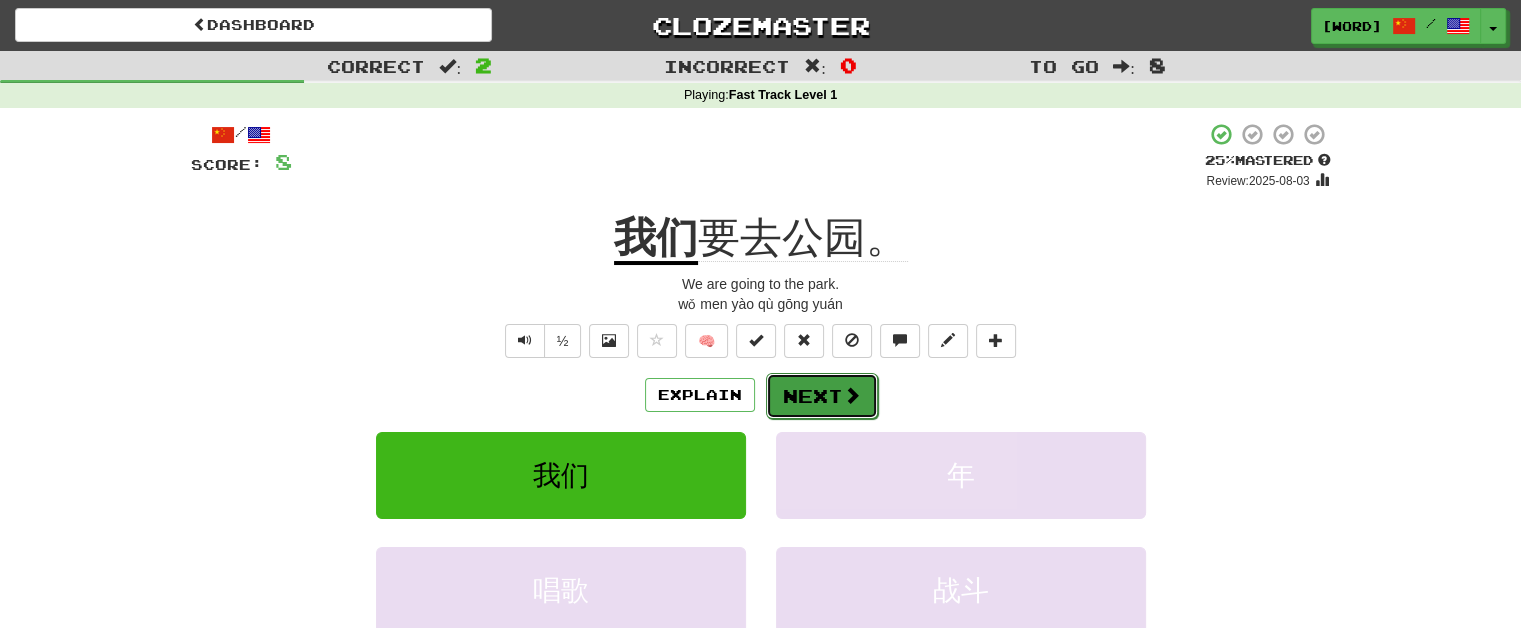 click on "Next" at bounding box center (822, 396) 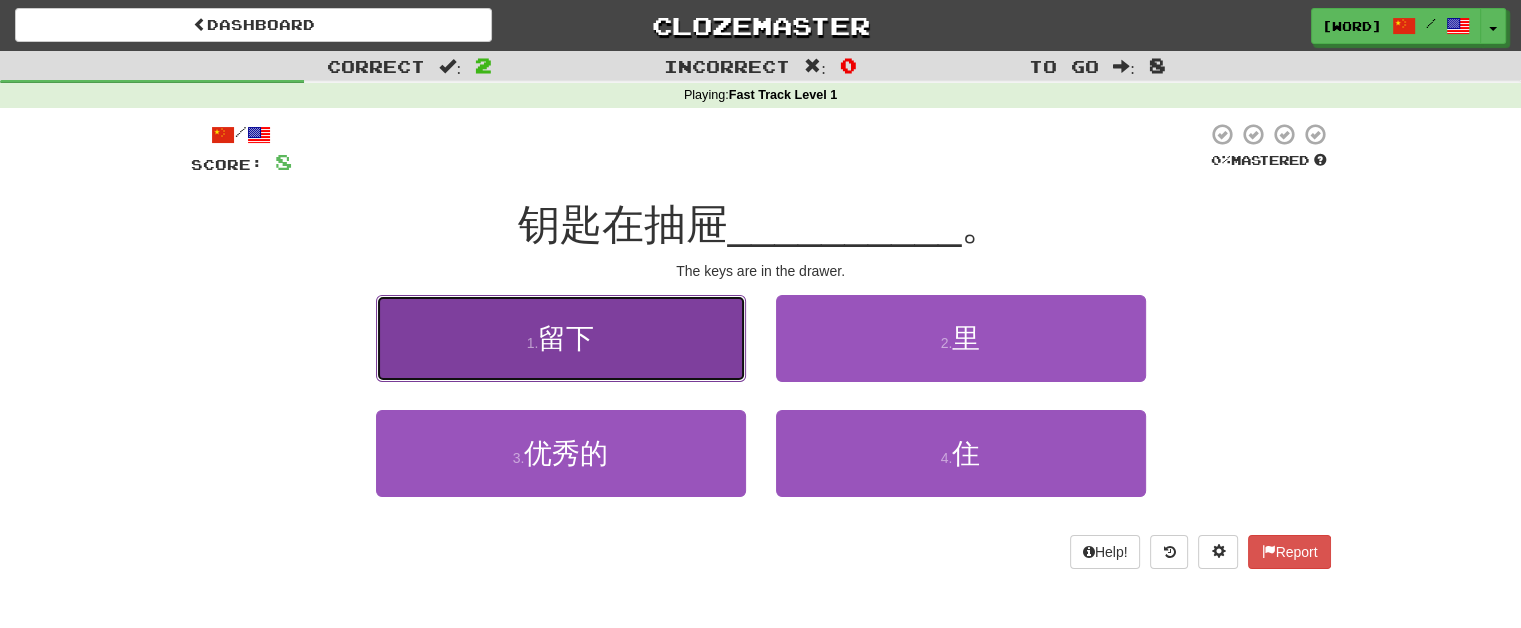 click on "1 .  留下" at bounding box center [561, 338] 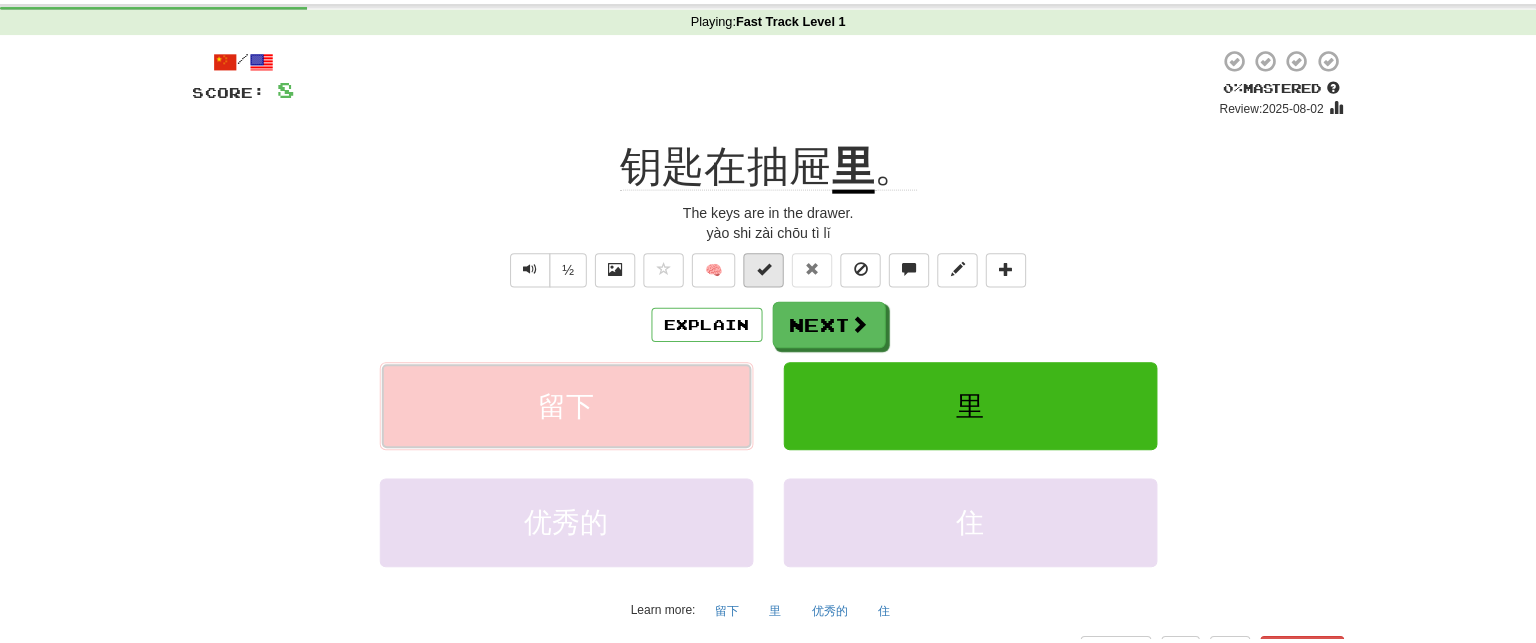 scroll, scrollTop: 80, scrollLeft: 0, axis: vertical 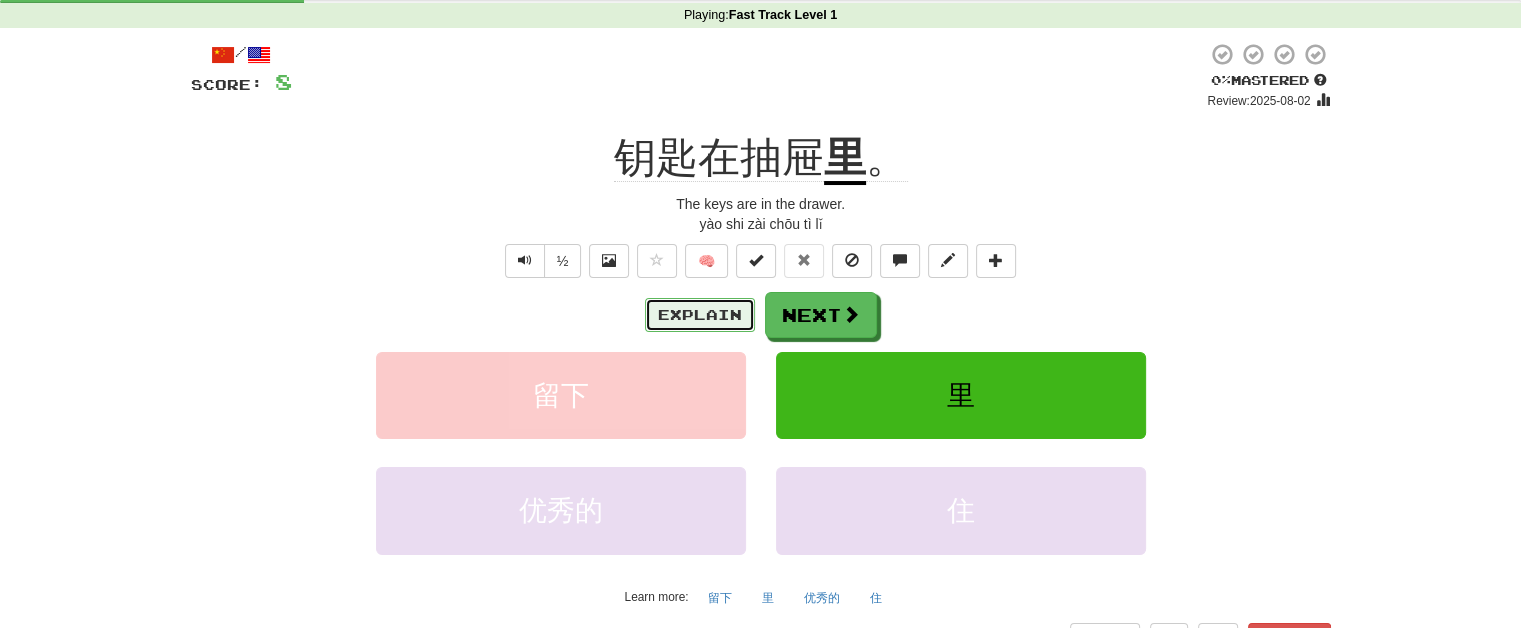 click on "Explain" at bounding box center [700, 315] 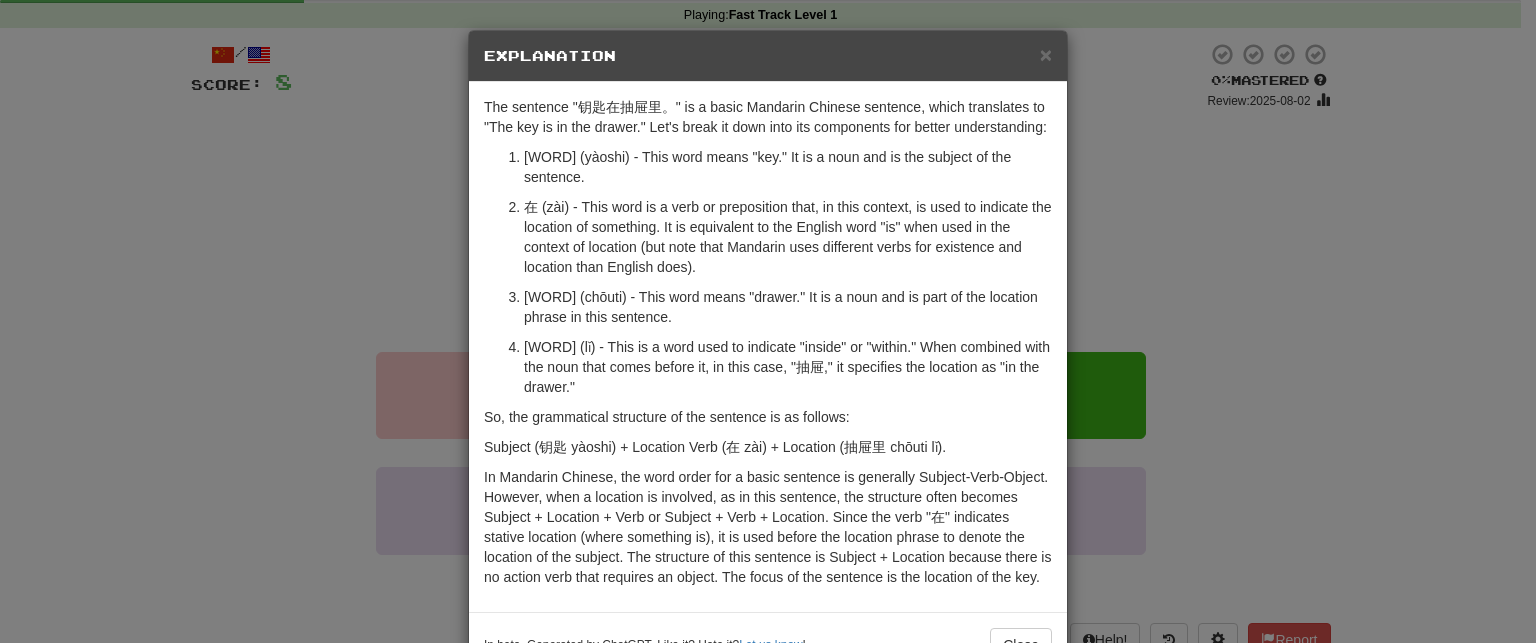 click on "[WORD] (lǐ) - This is a word used to indicate "inside" or "within." When combined with the noun that comes before it, in this case, "抽屉," it specifies the location as "in the drawer."" at bounding box center [788, 367] 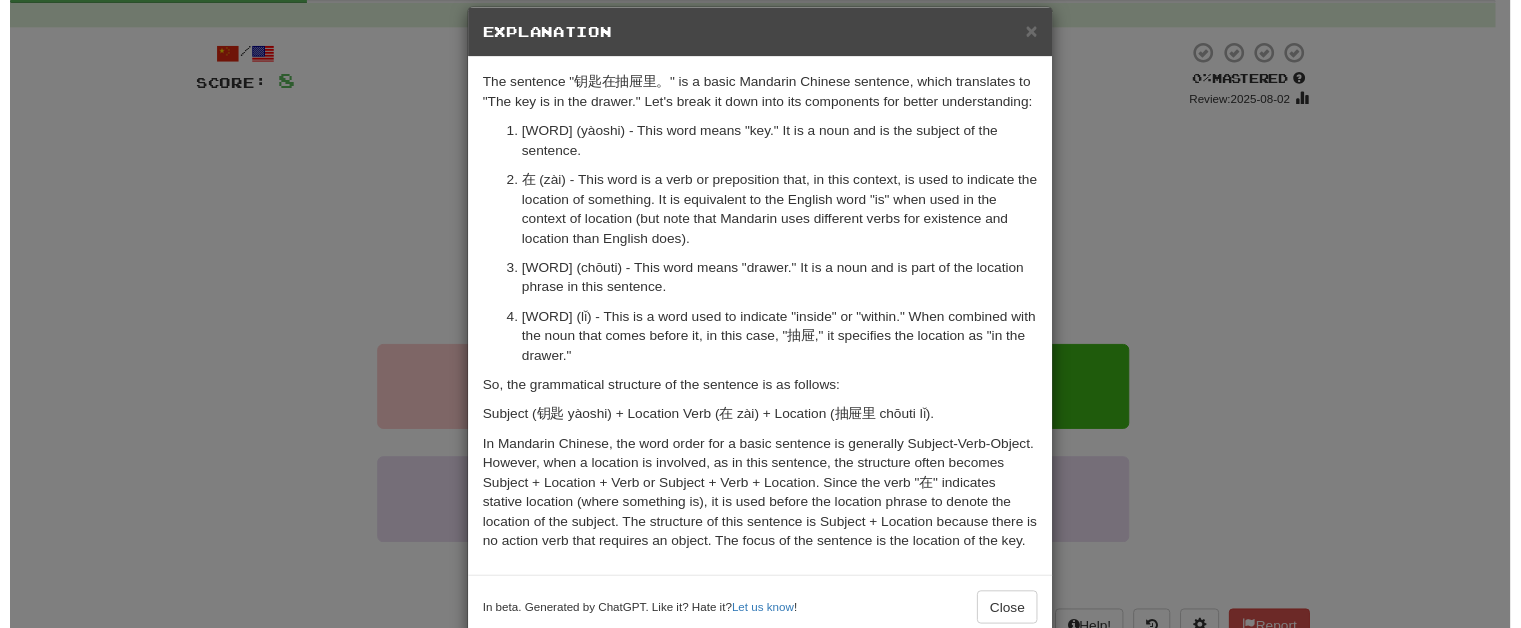 scroll, scrollTop: 44, scrollLeft: 0, axis: vertical 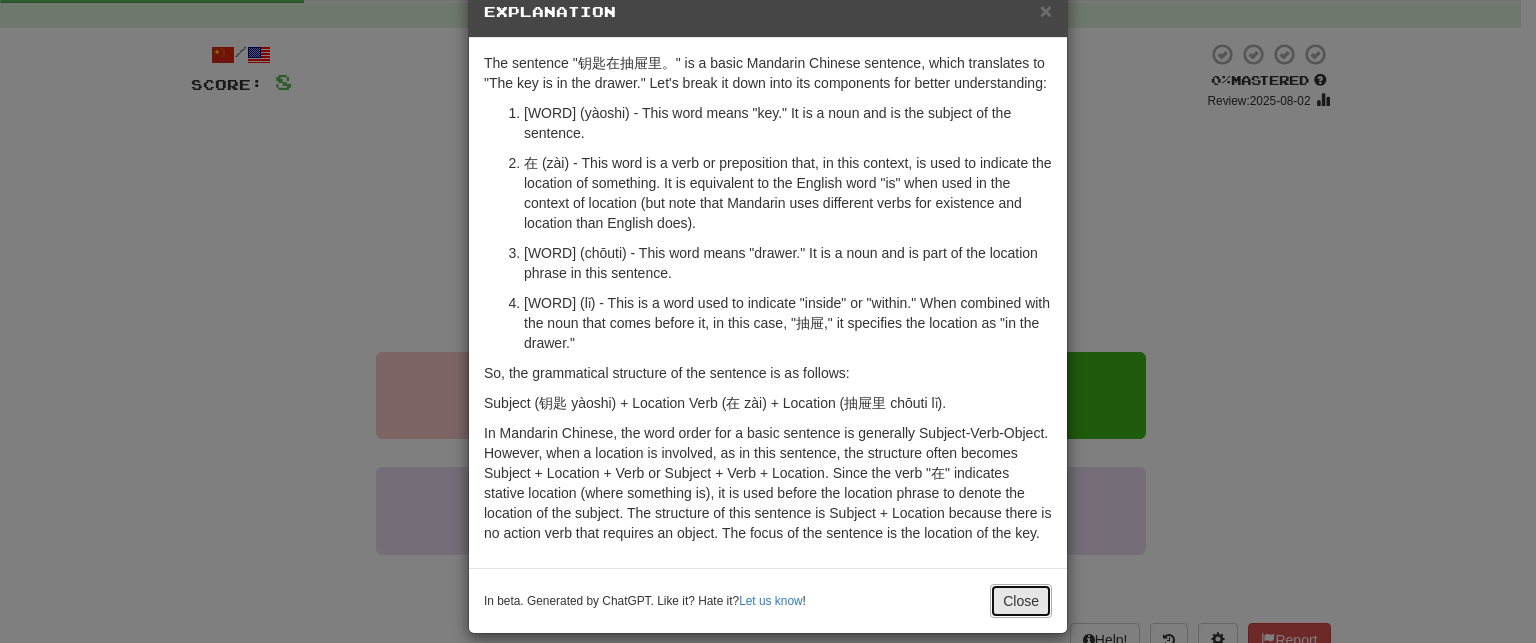 click on "Close" at bounding box center [1021, 601] 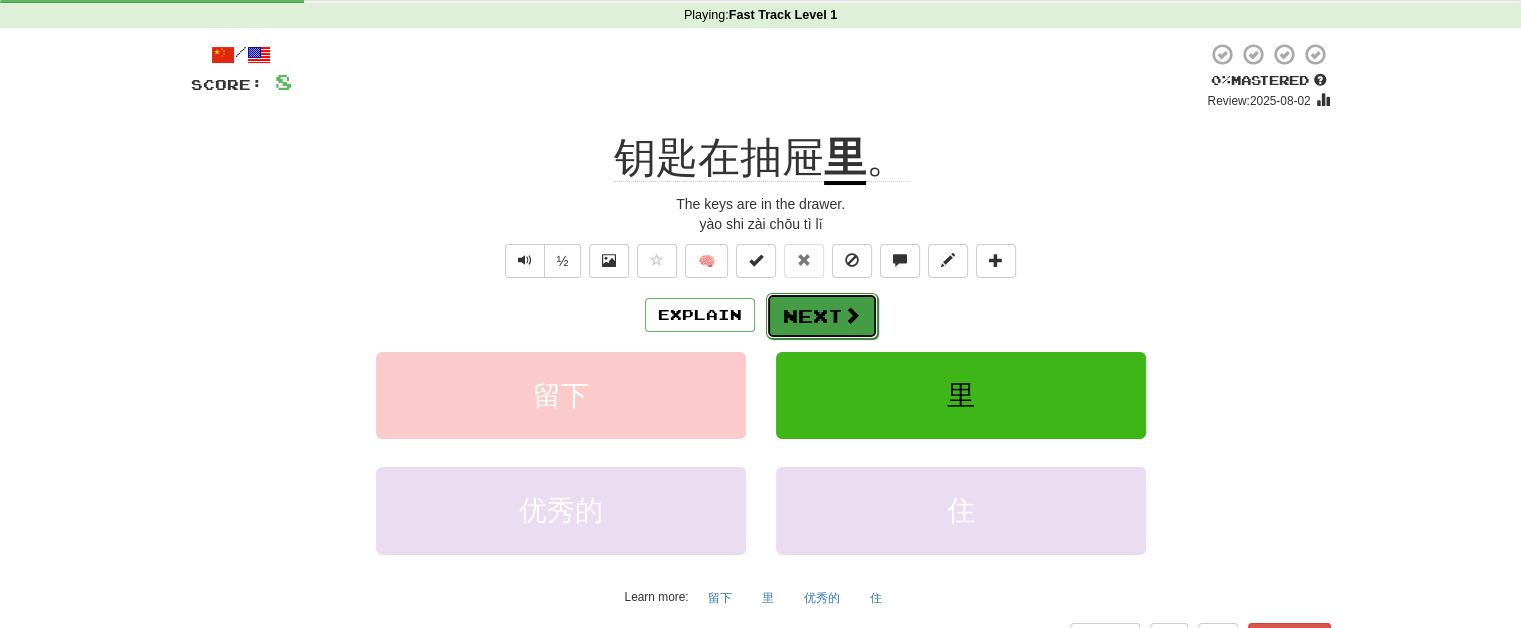 click on "Next" at bounding box center [822, 316] 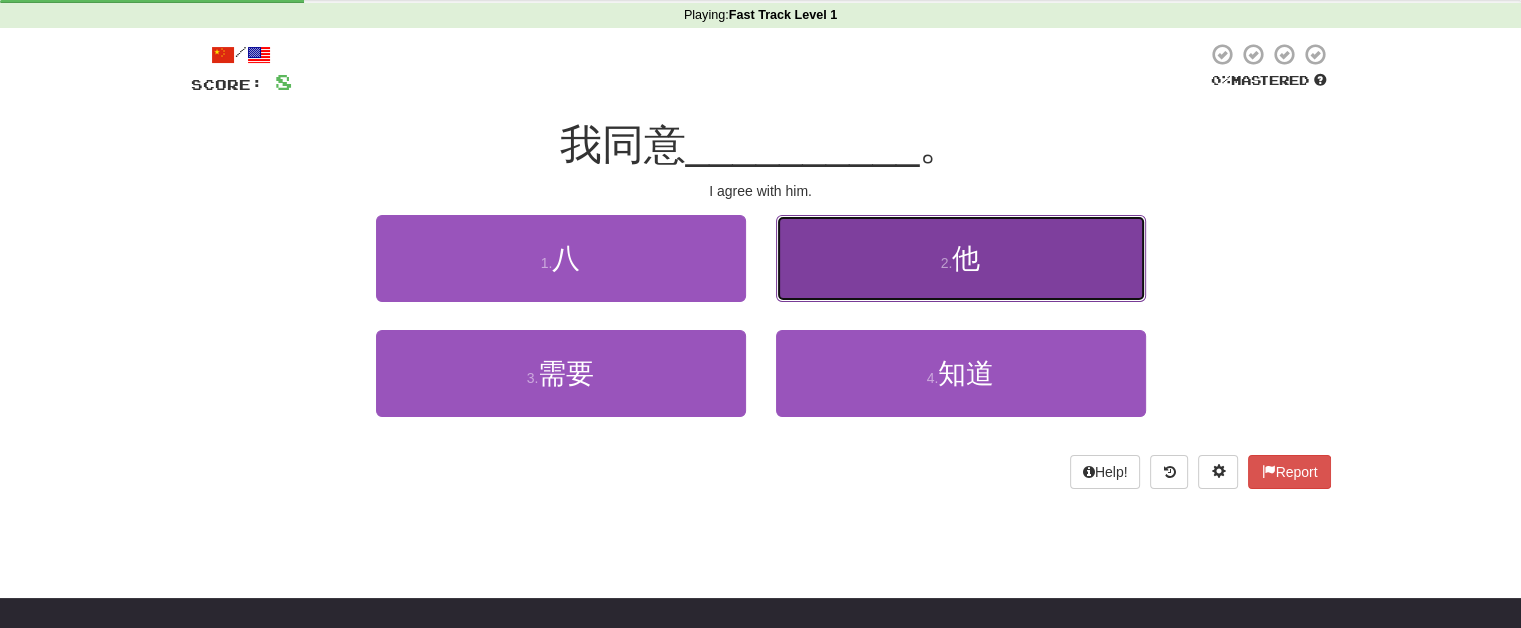 click on "2 .  他" at bounding box center [961, 258] 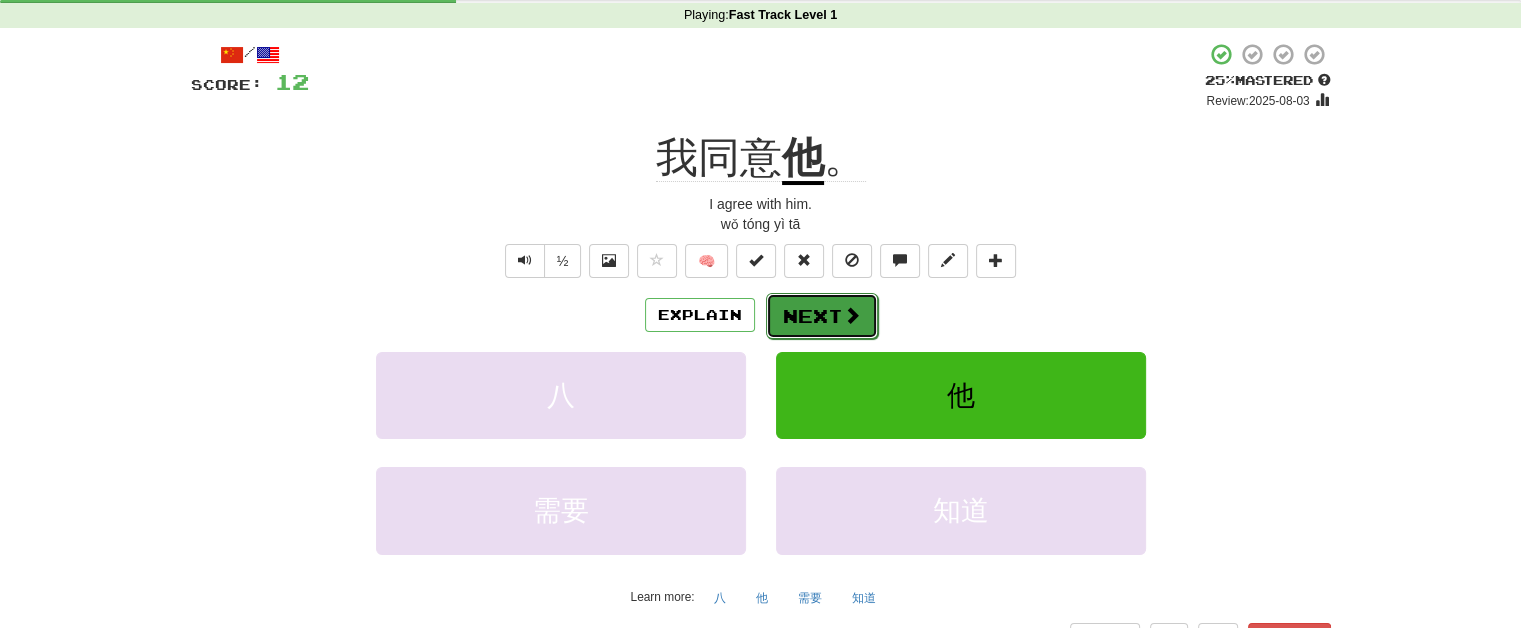 click on "Next" at bounding box center [822, 316] 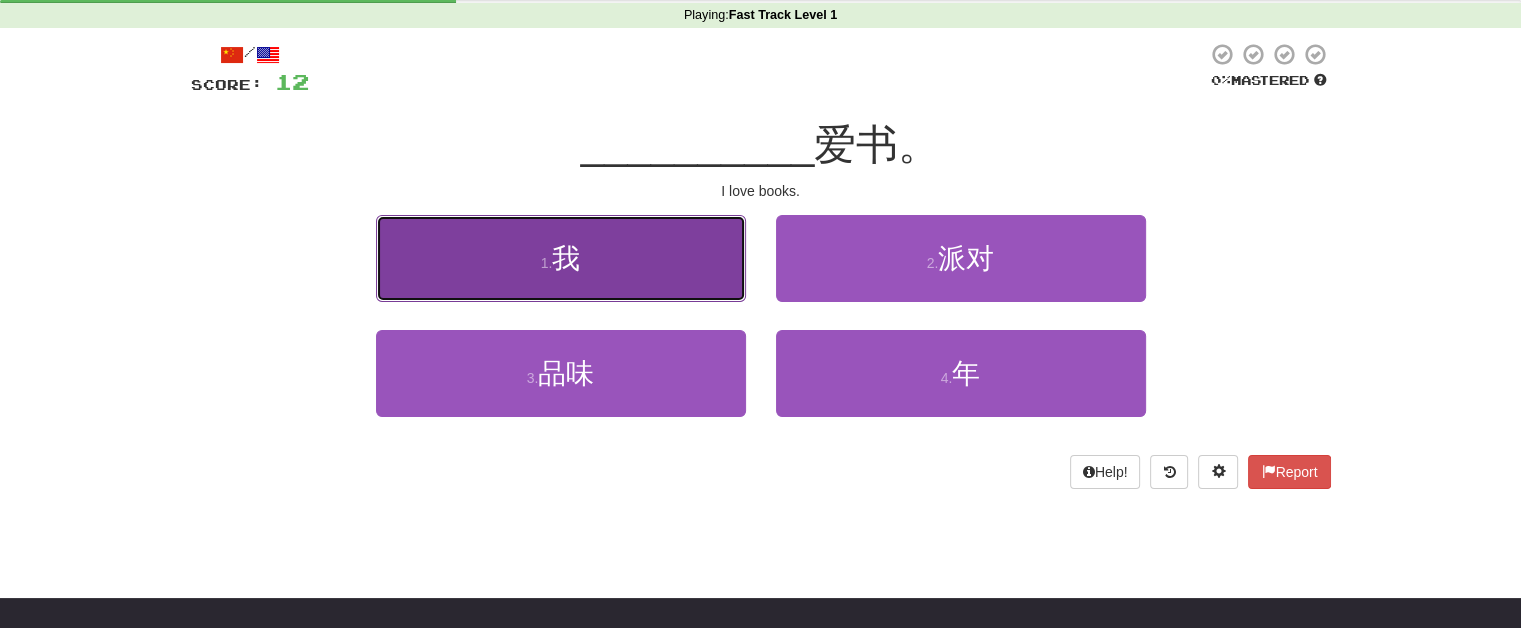 click on "1 .  我" at bounding box center [561, 258] 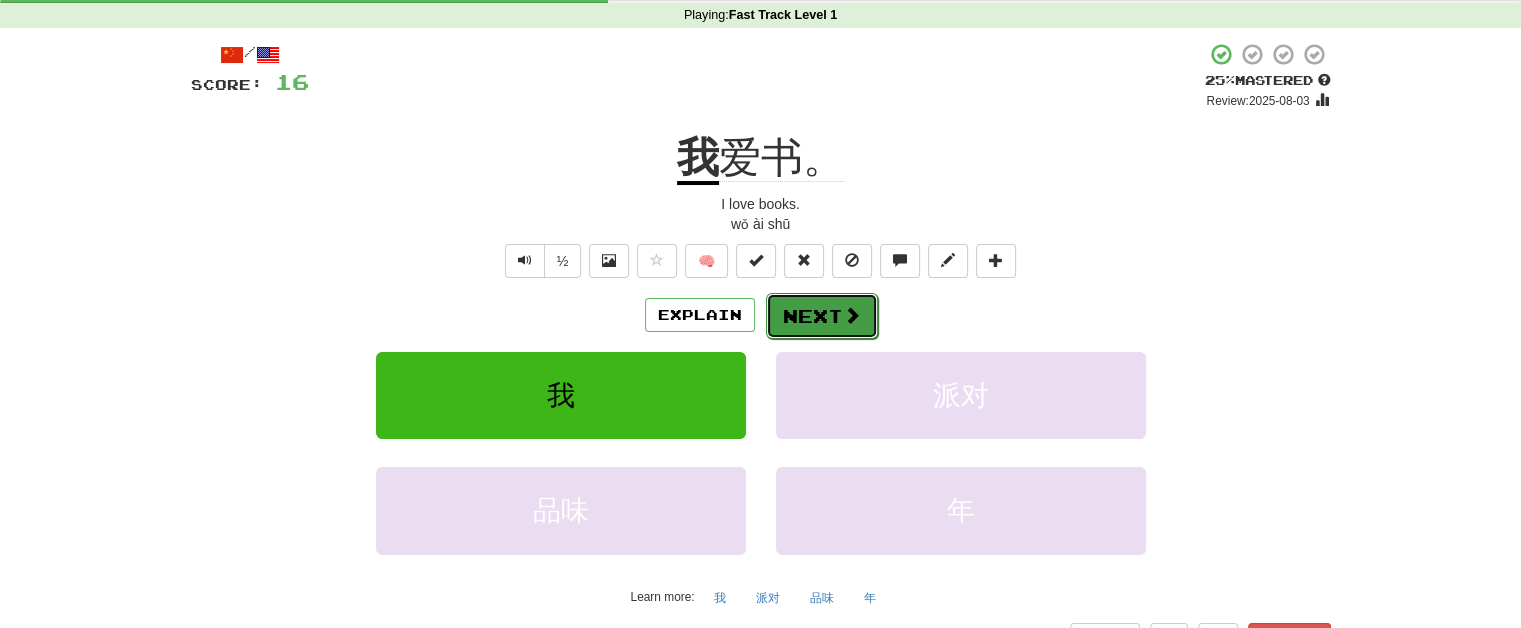 click on "Next" at bounding box center (822, 316) 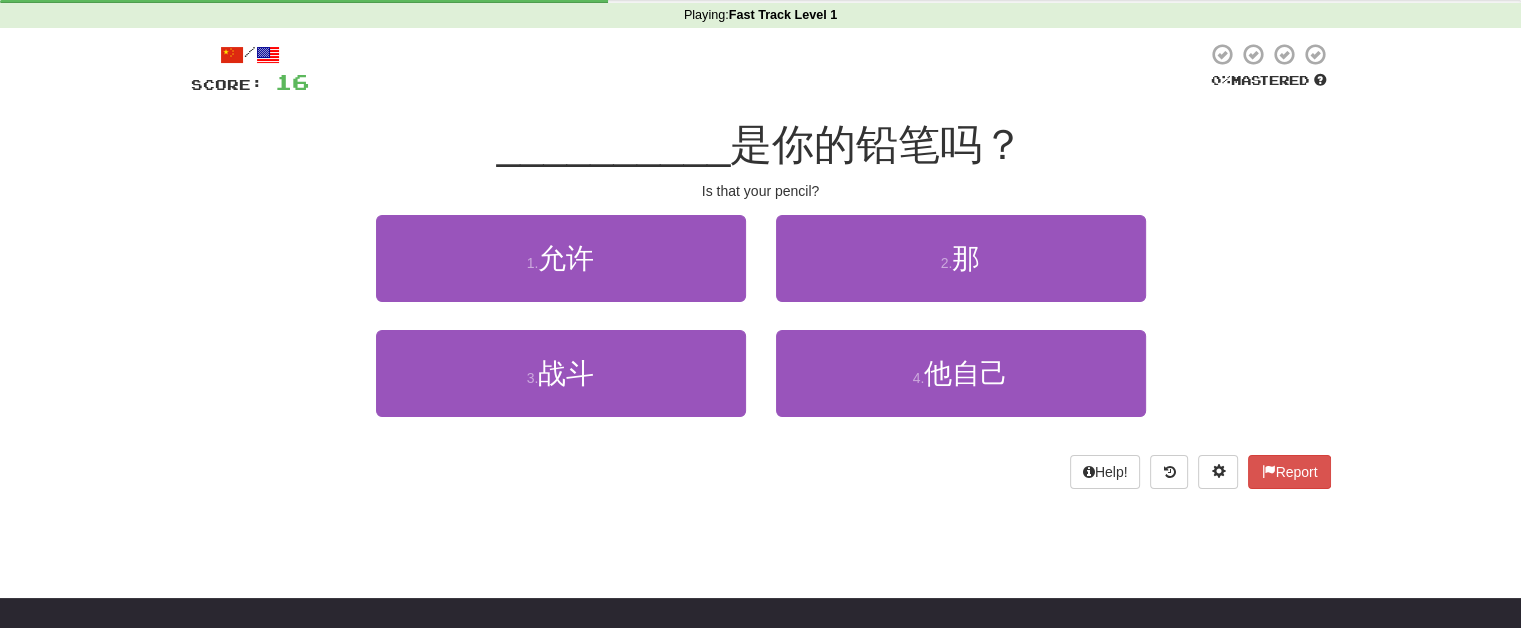 click on "2 .  那" at bounding box center [961, 272] 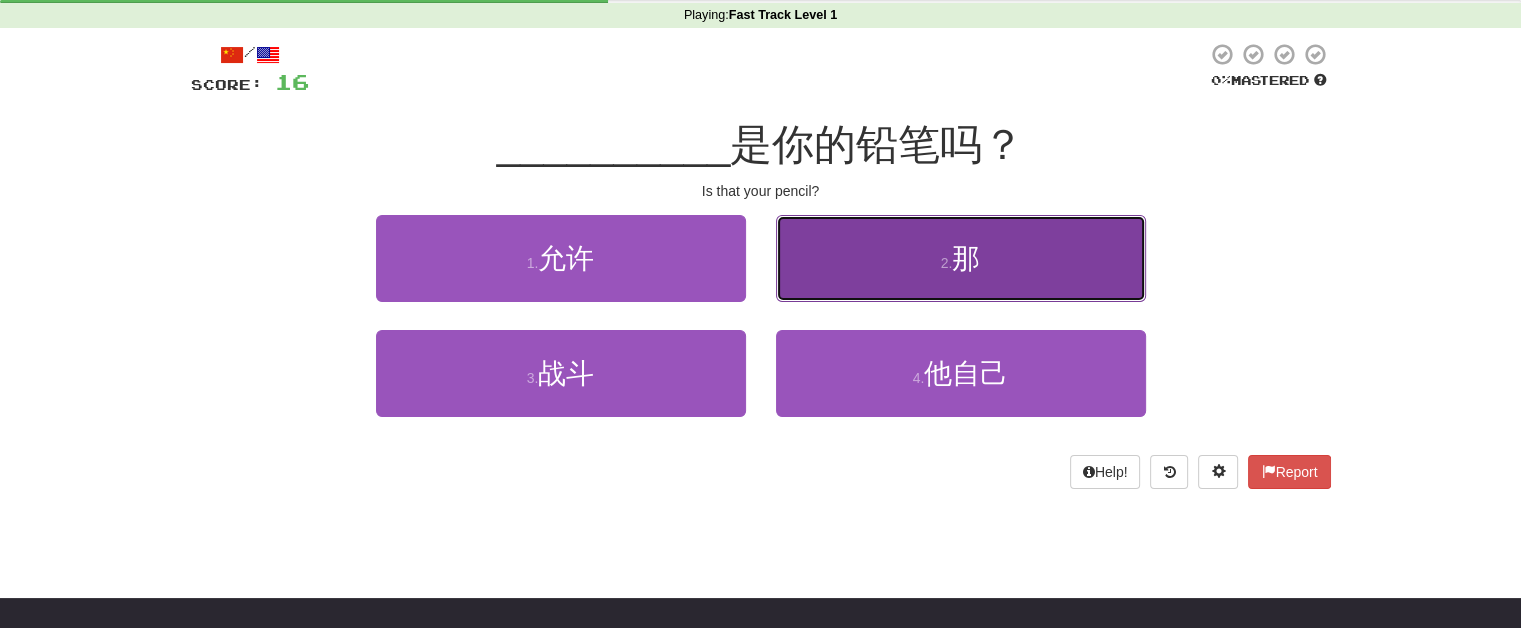 click on "2 .  那" at bounding box center (961, 258) 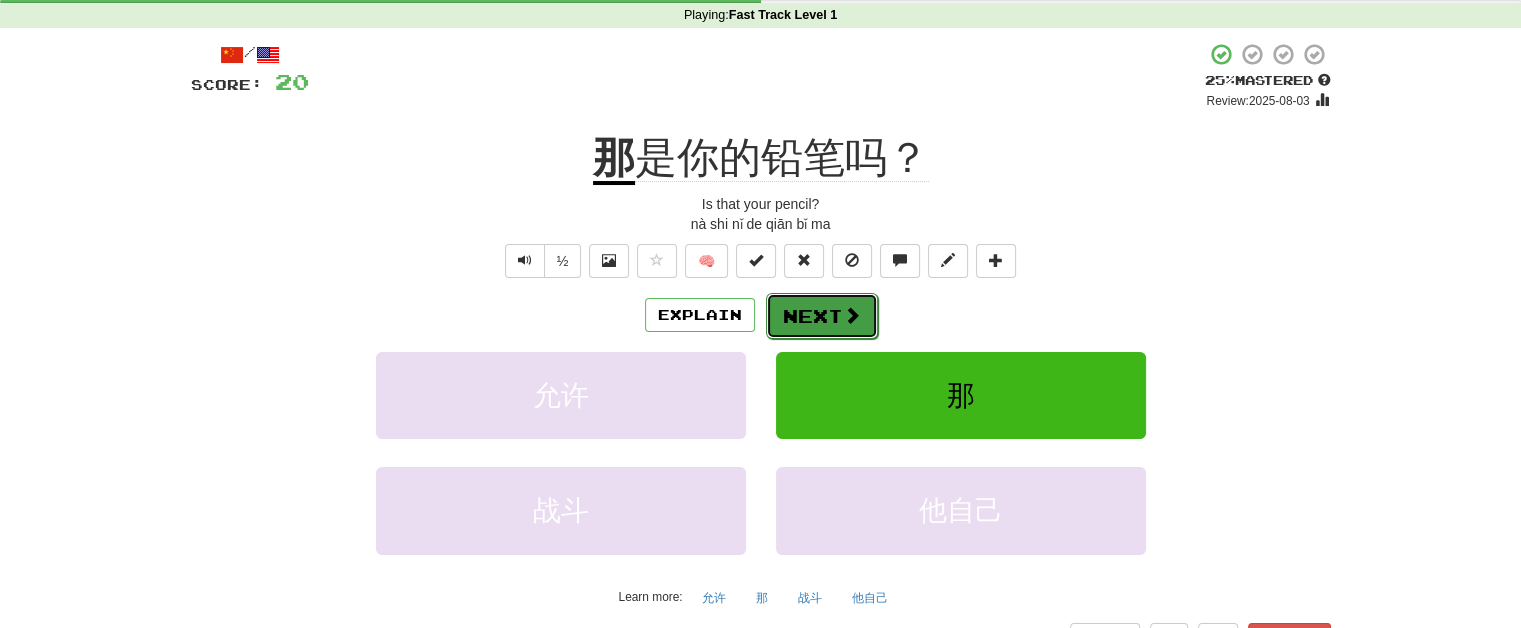 click on "Next" at bounding box center [822, 316] 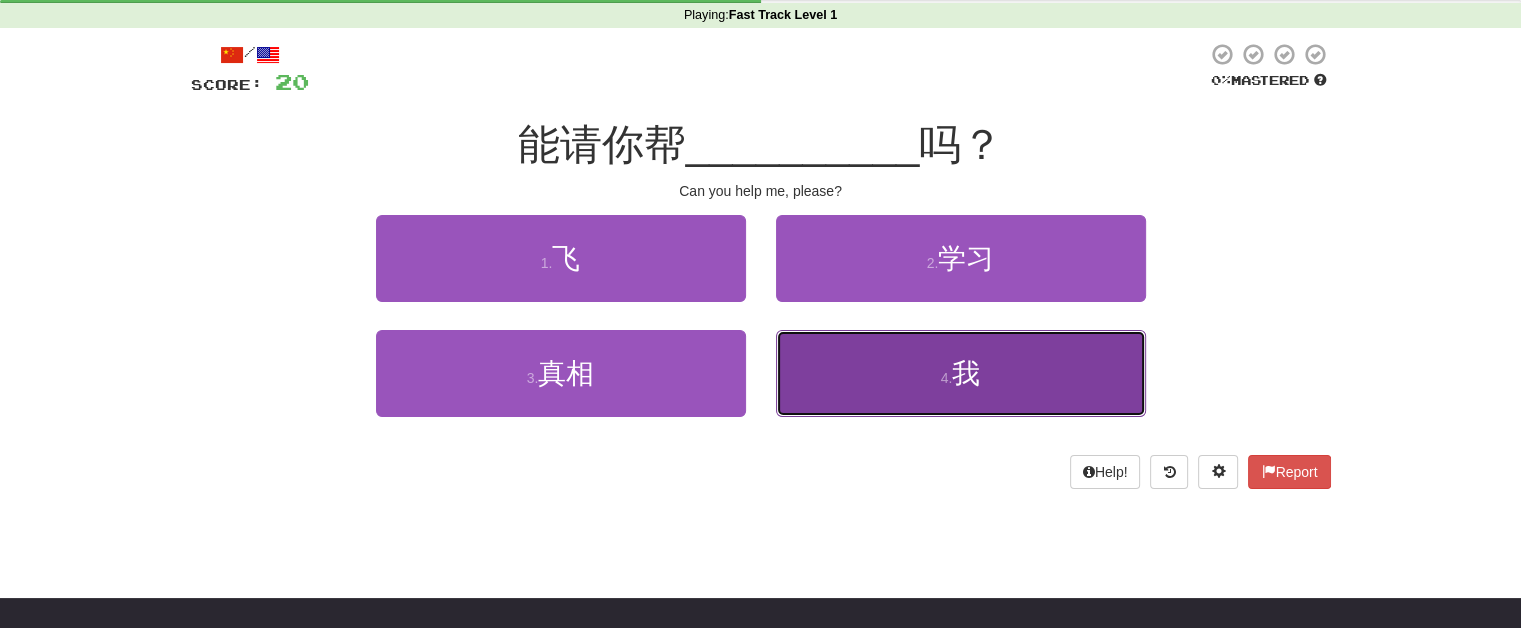 click on "4 .  我" at bounding box center (961, 373) 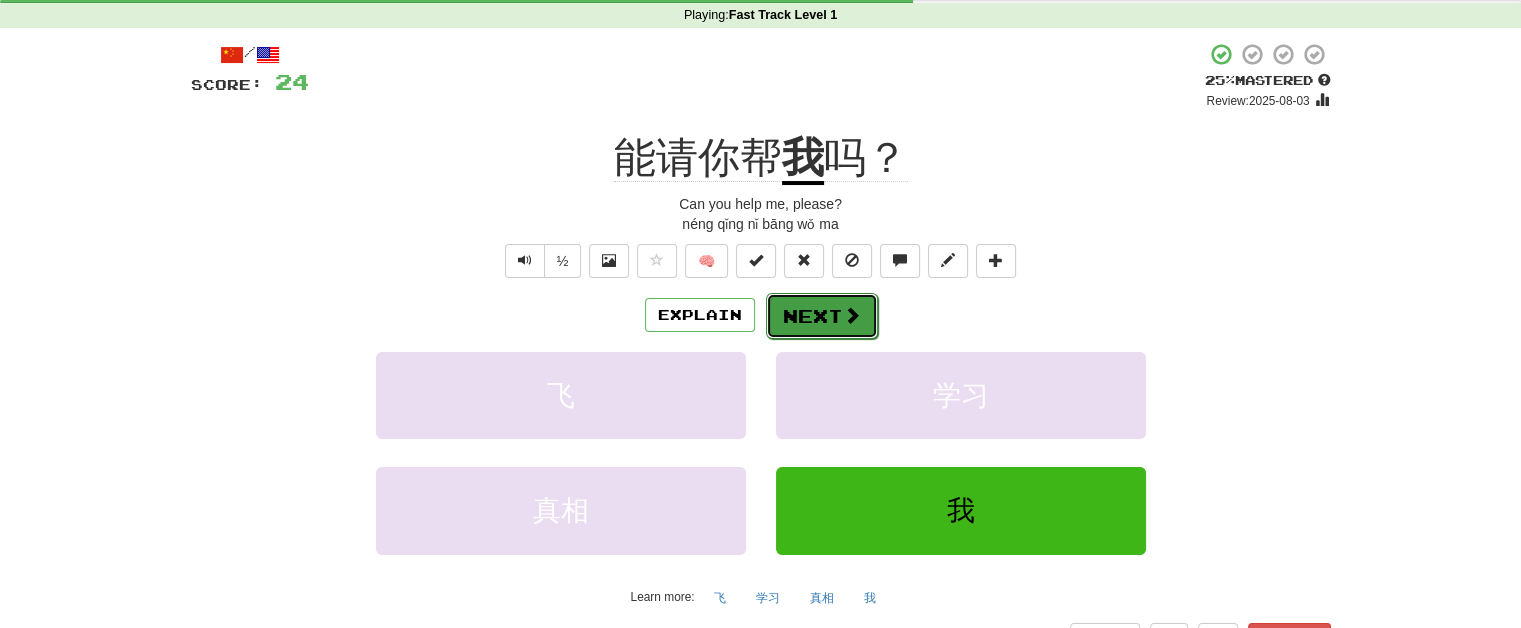 click on "Next" at bounding box center [822, 316] 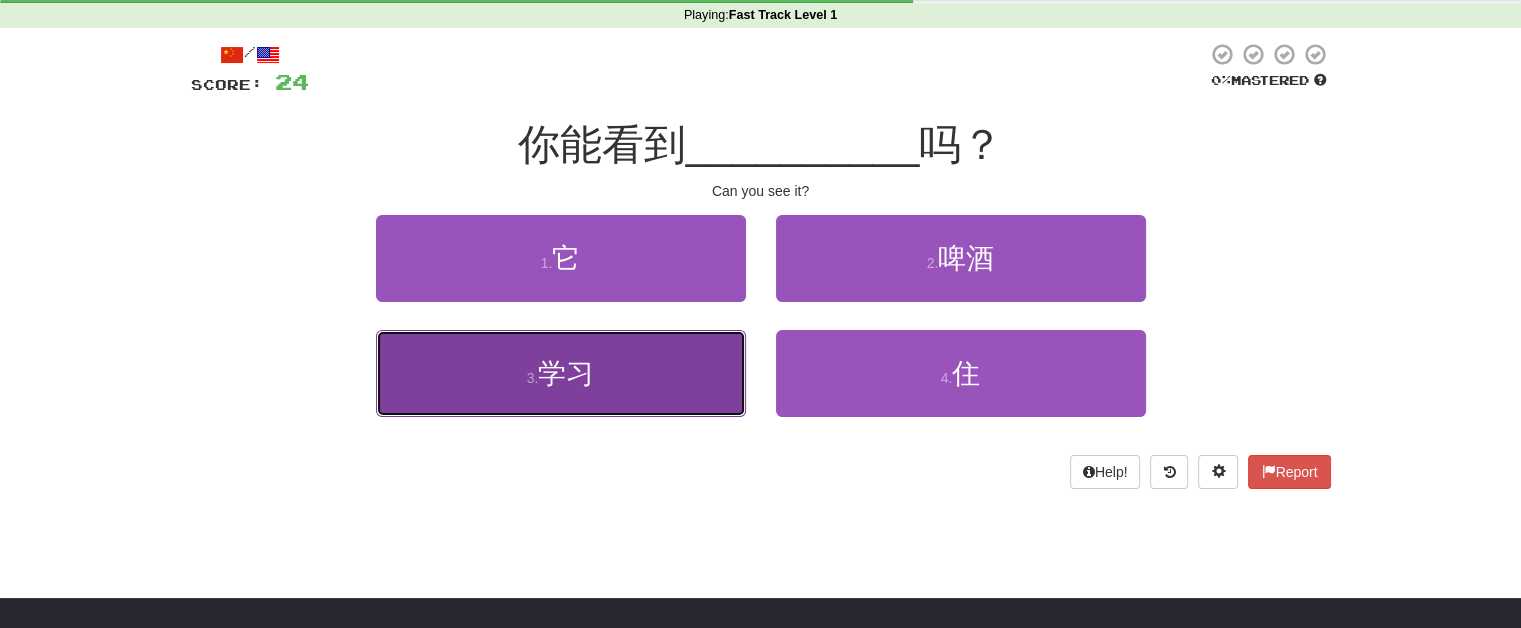 click on "3 .  学习" at bounding box center [561, 373] 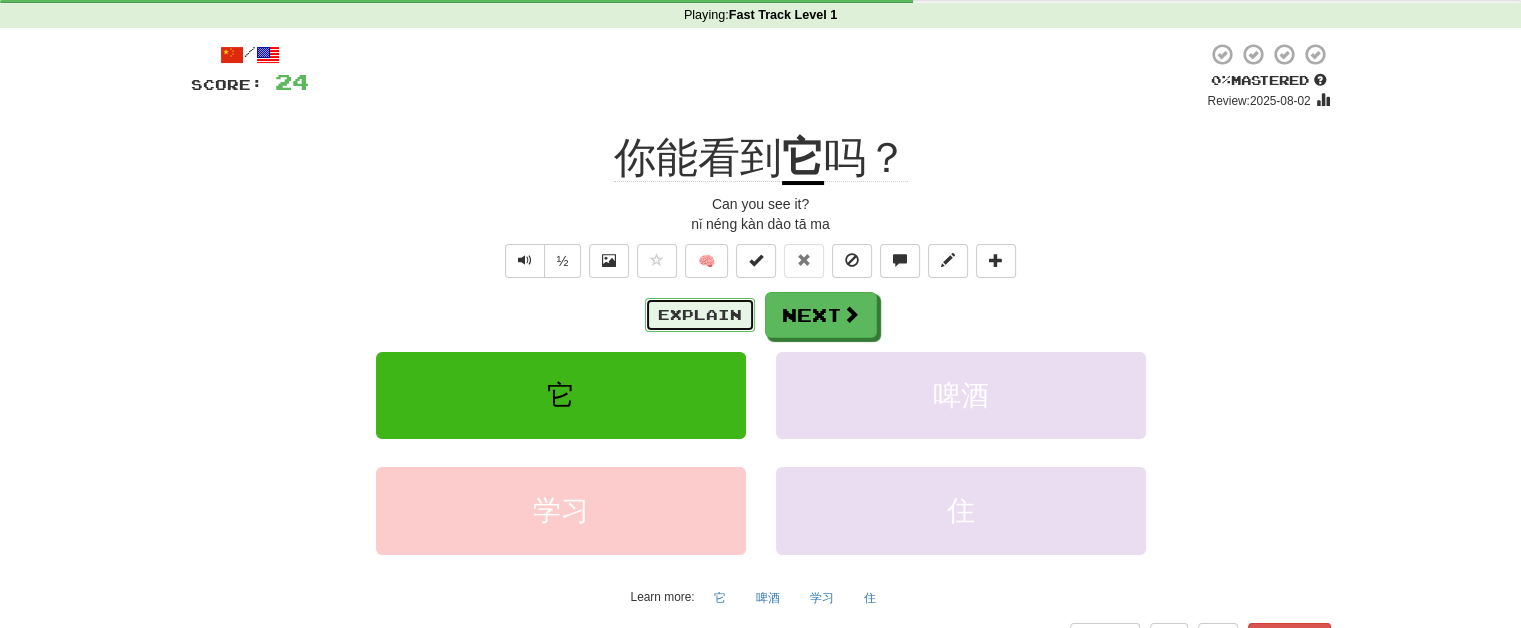 click on "Explain" at bounding box center (700, 315) 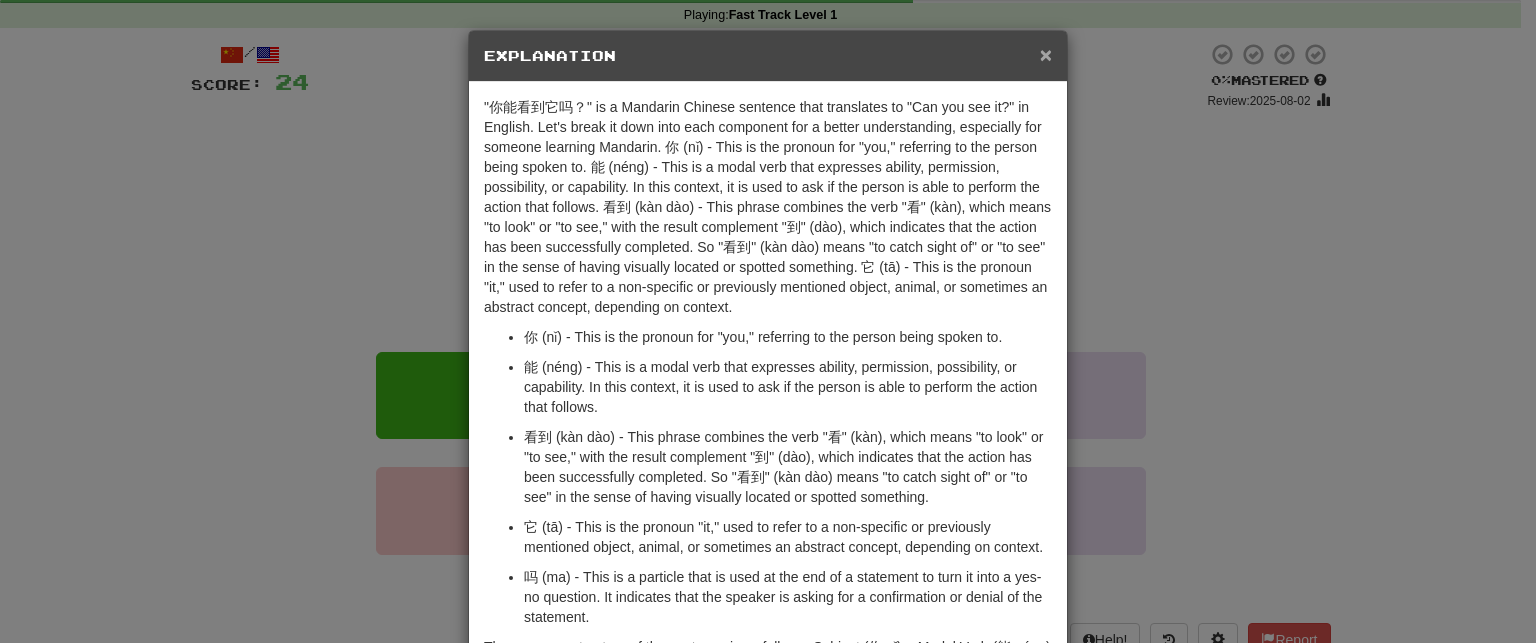 click on "×" at bounding box center [1046, 54] 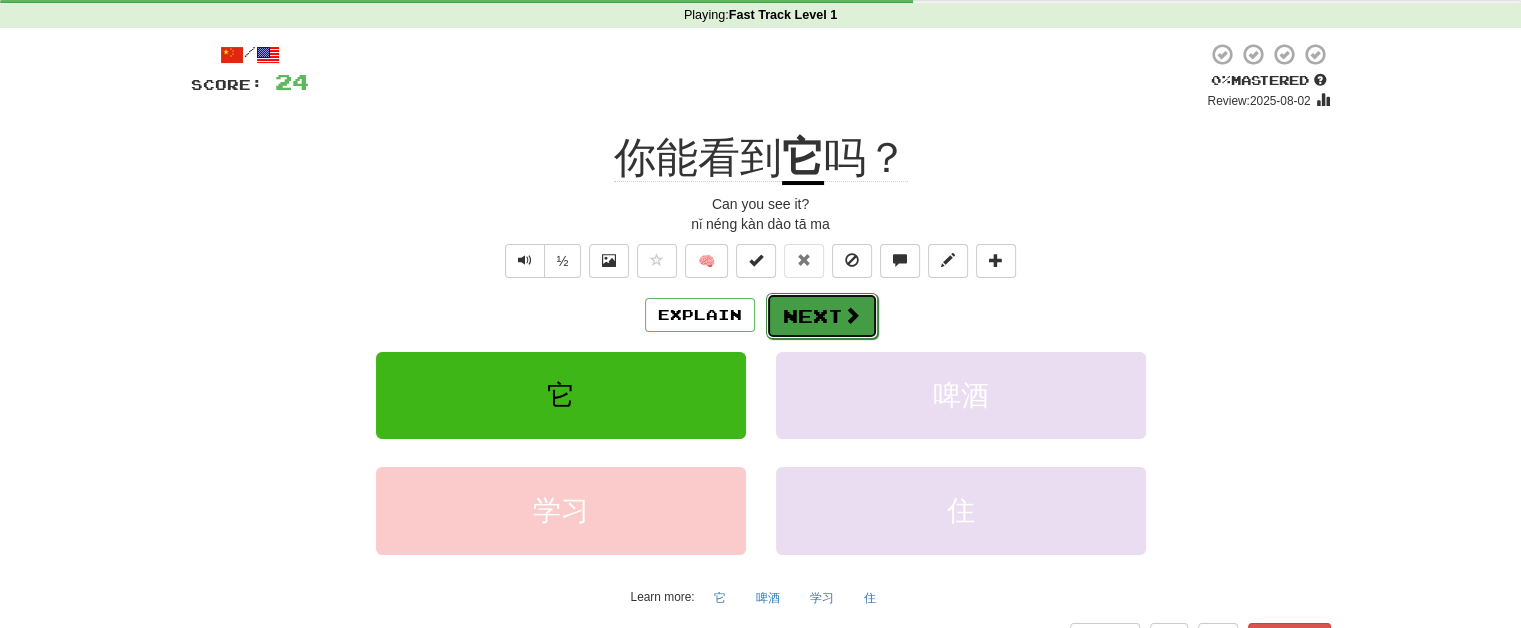 click on "Next" at bounding box center (822, 316) 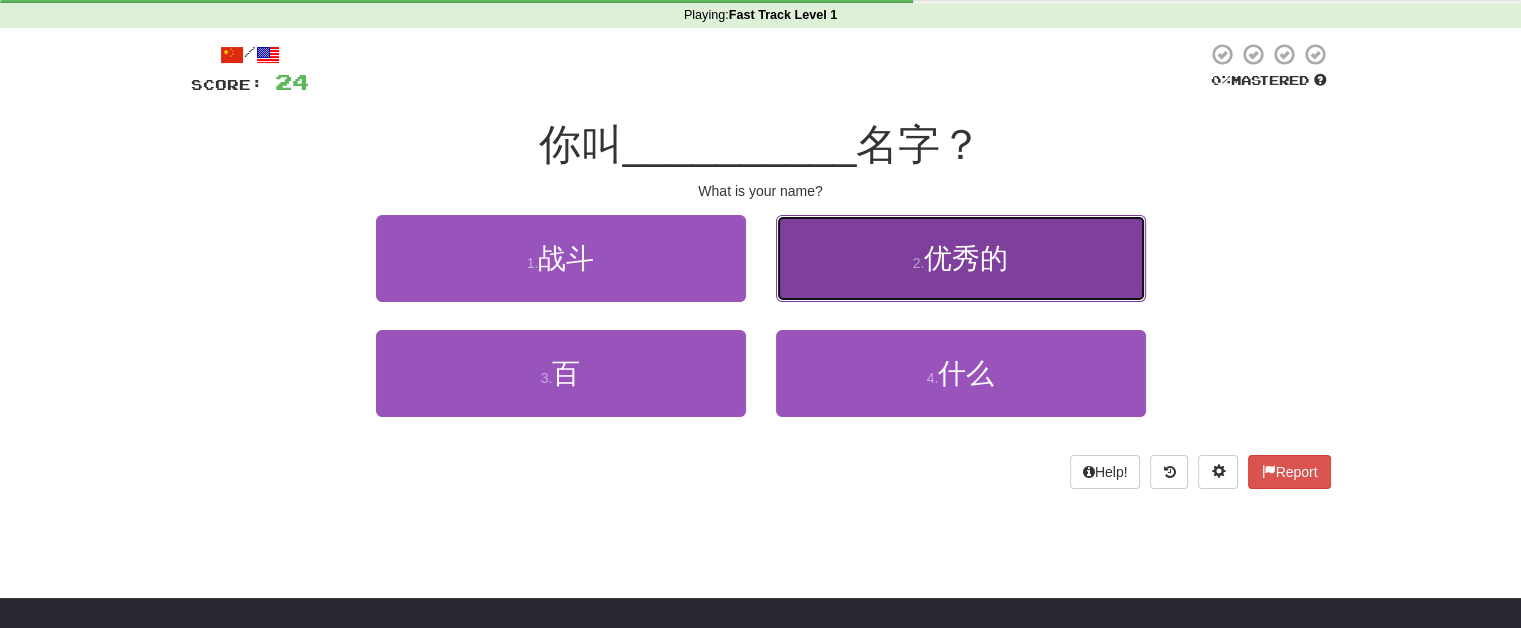 click on "2 .  优秀的" at bounding box center (961, 258) 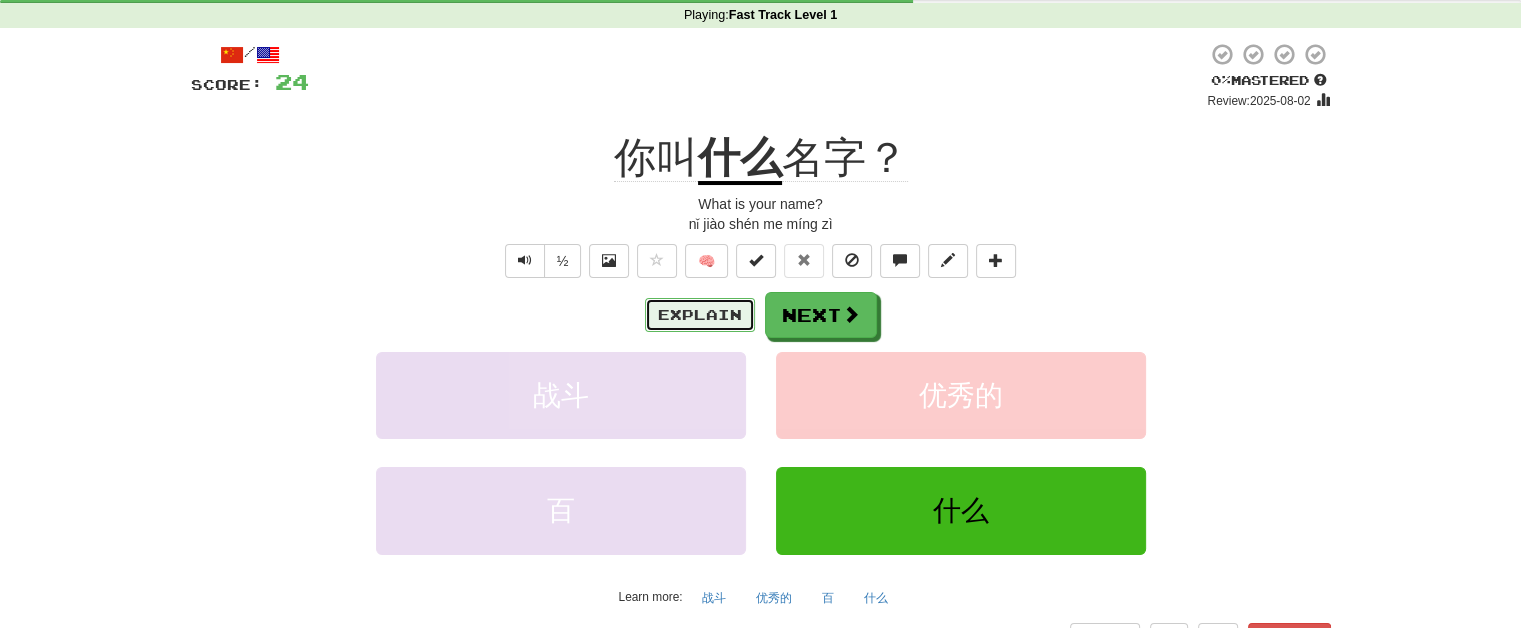 click on "Explain" at bounding box center [700, 315] 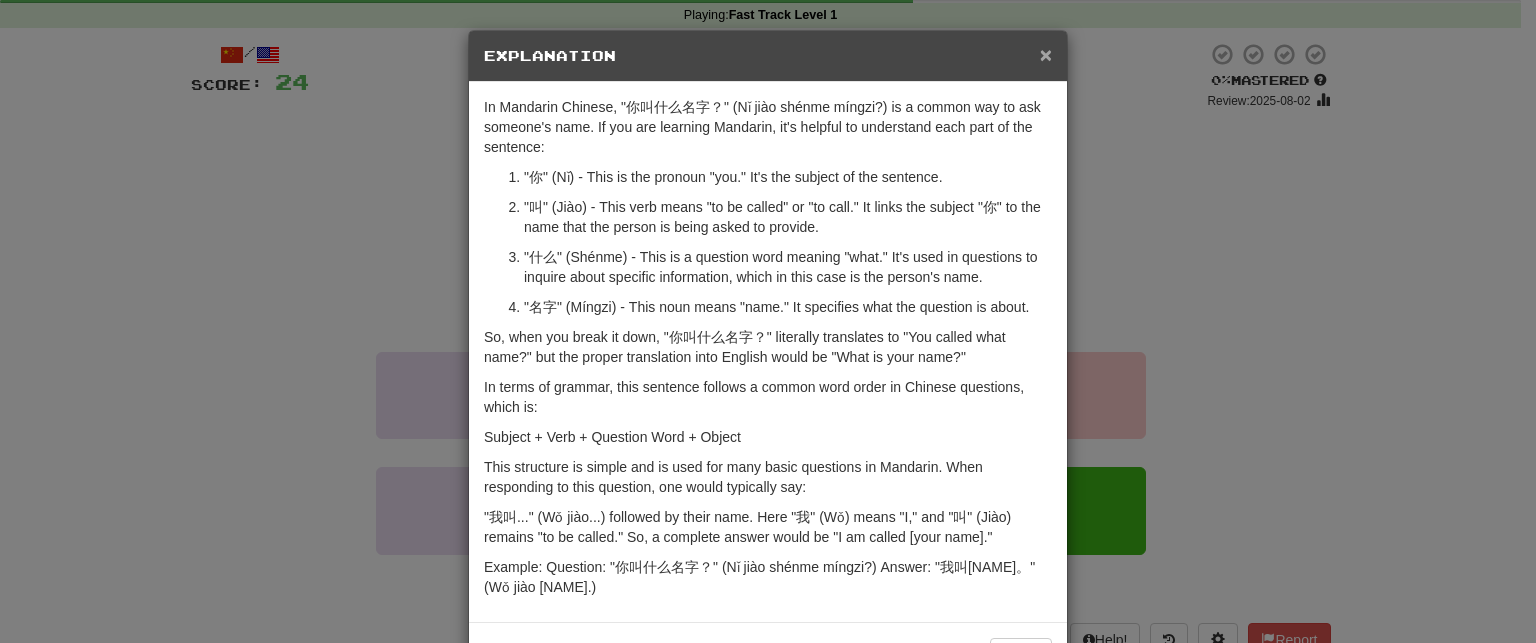 click on "×" at bounding box center [1046, 54] 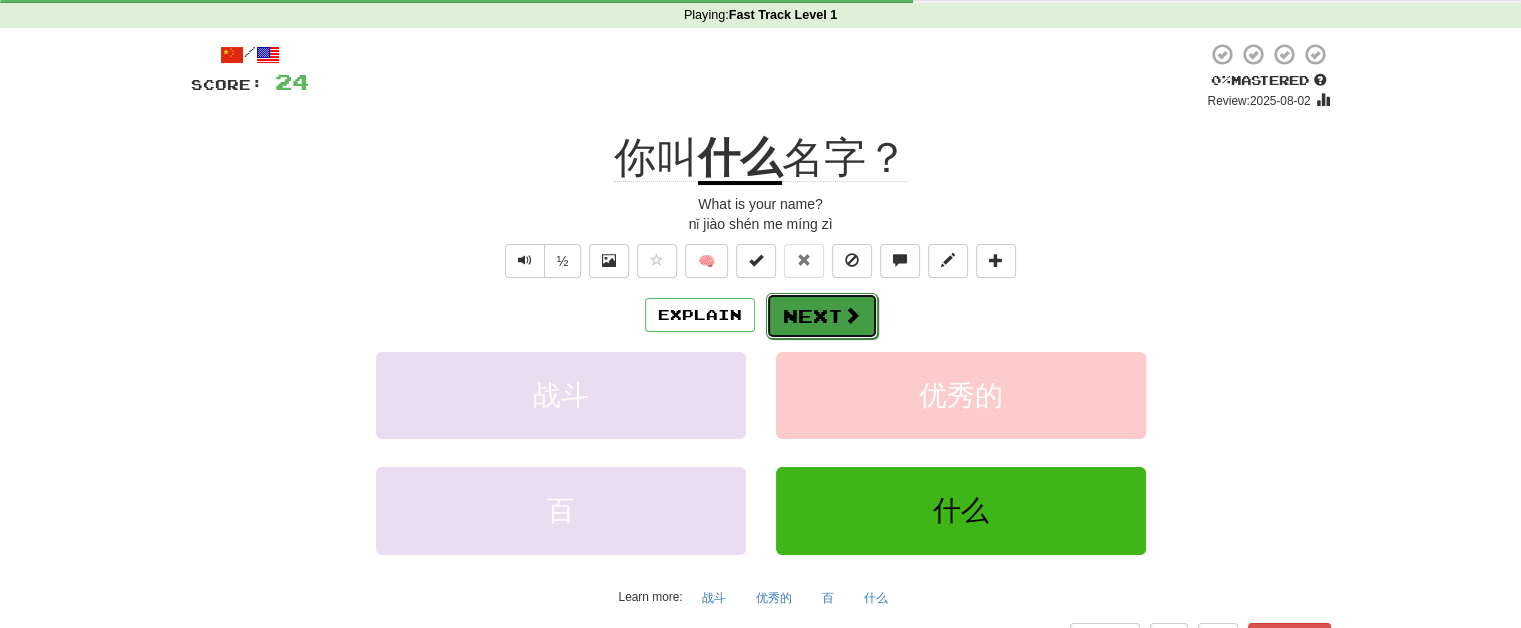 click on "Next" at bounding box center (822, 316) 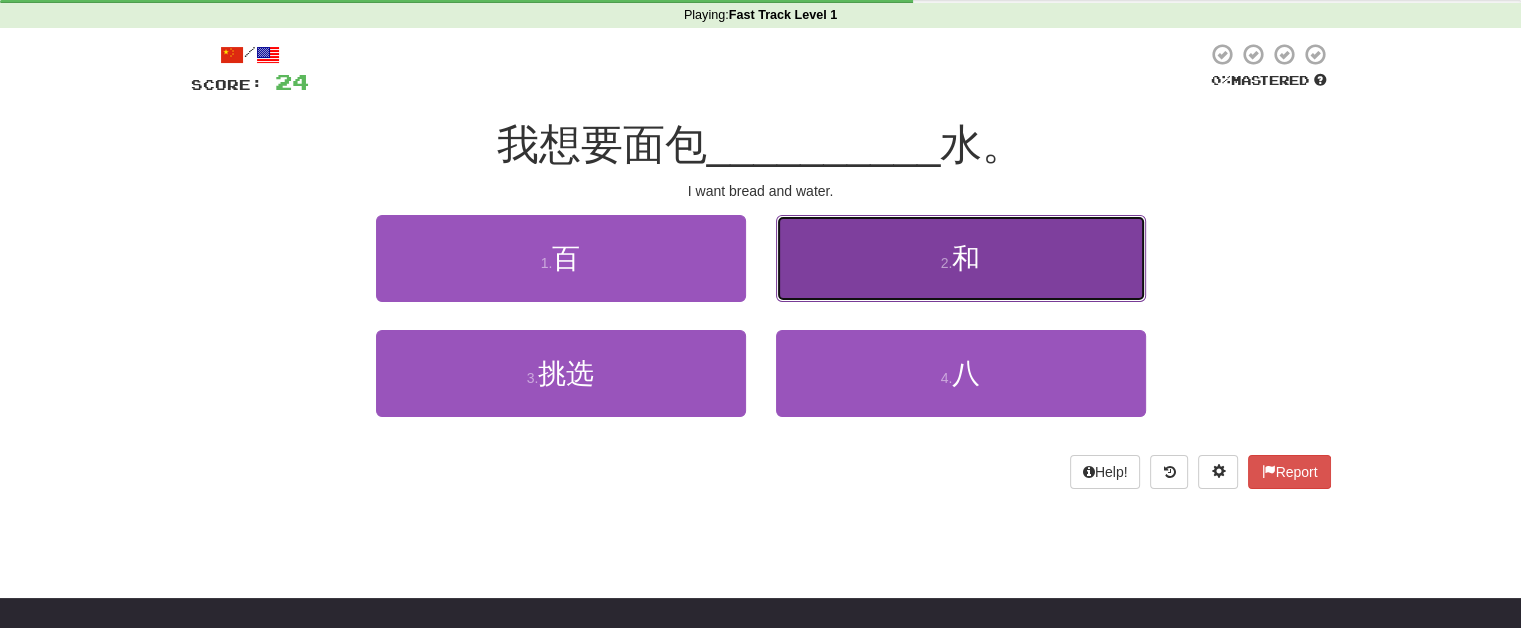 click on "2 .  和" at bounding box center [961, 258] 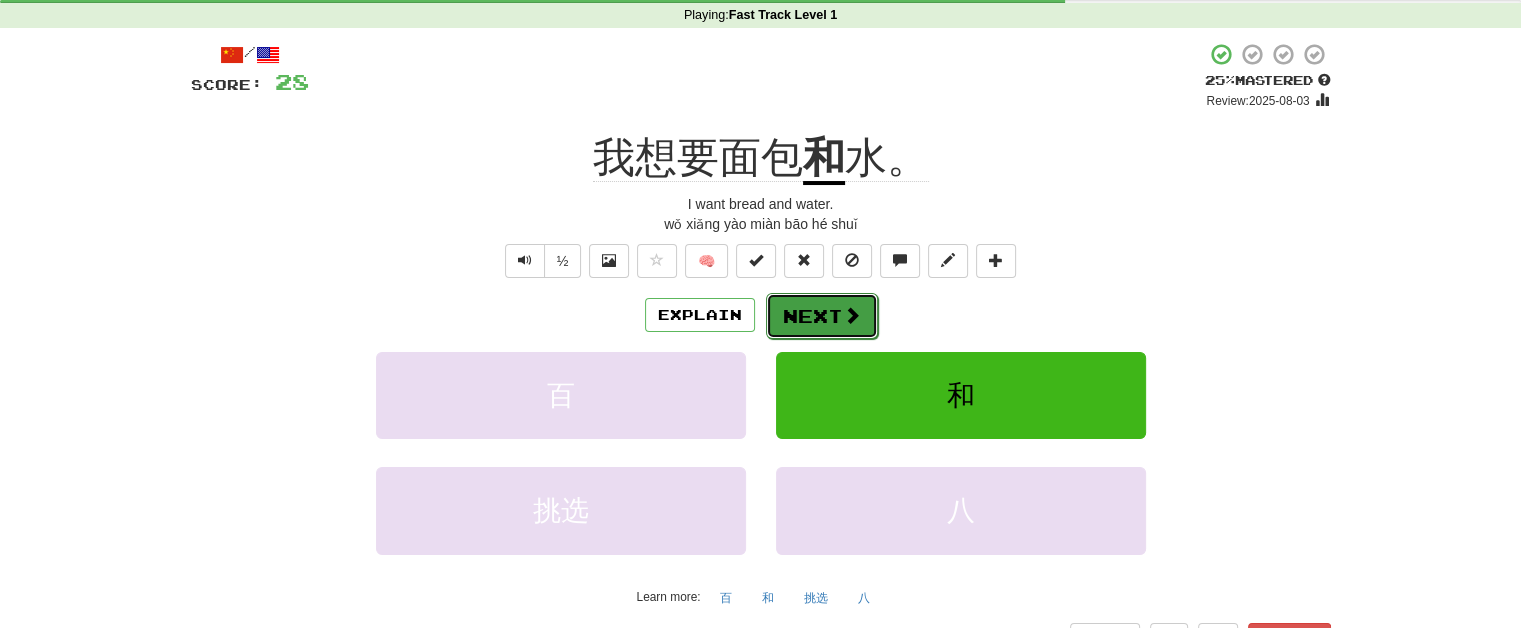 click on "Next" at bounding box center (822, 316) 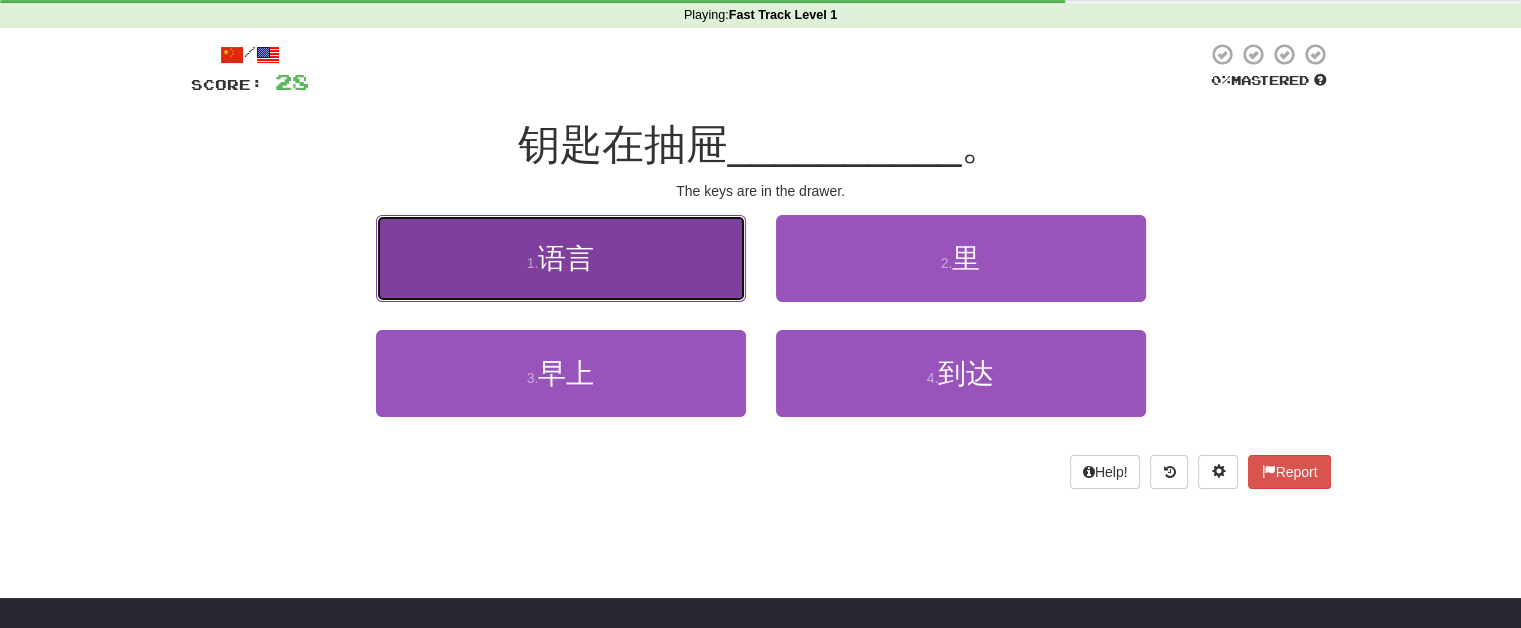 click on "1 .  语言" at bounding box center [561, 258] 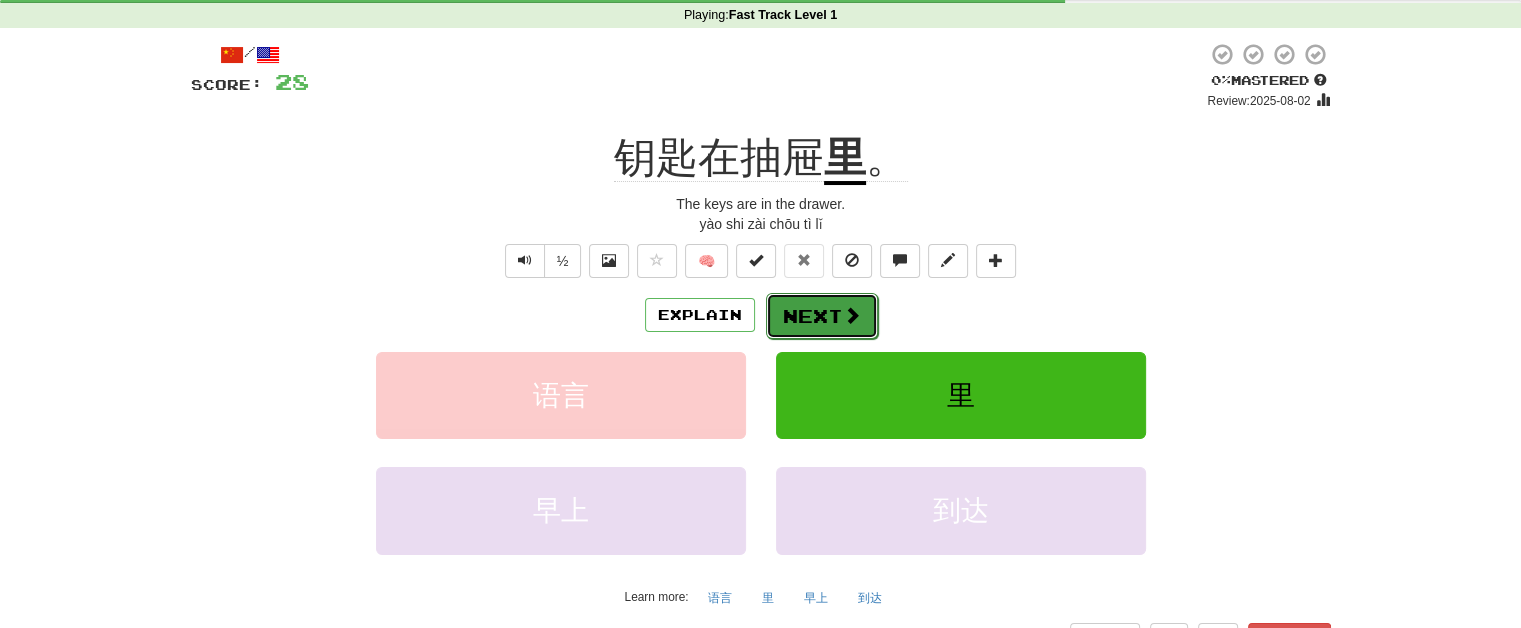 click on "Next" at bounding box center (822, 316) 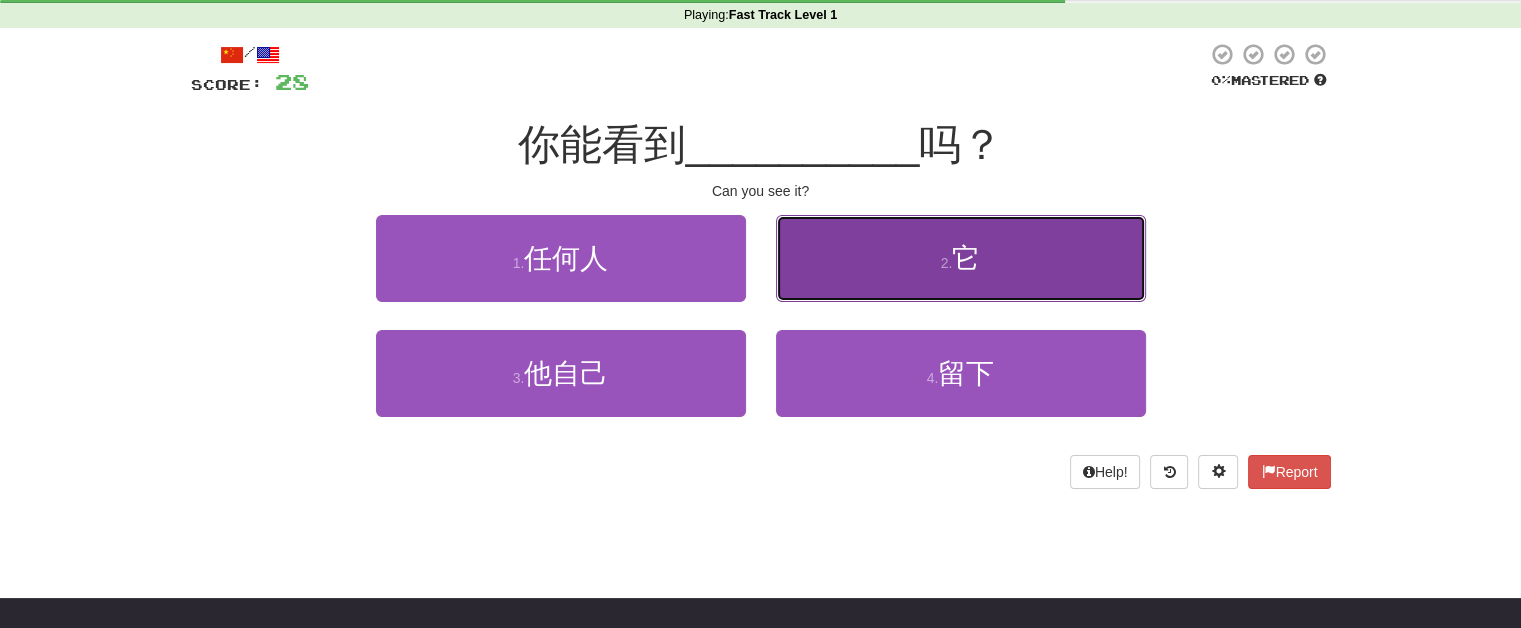click on "2 .  它" at bounding box center [961, 258] 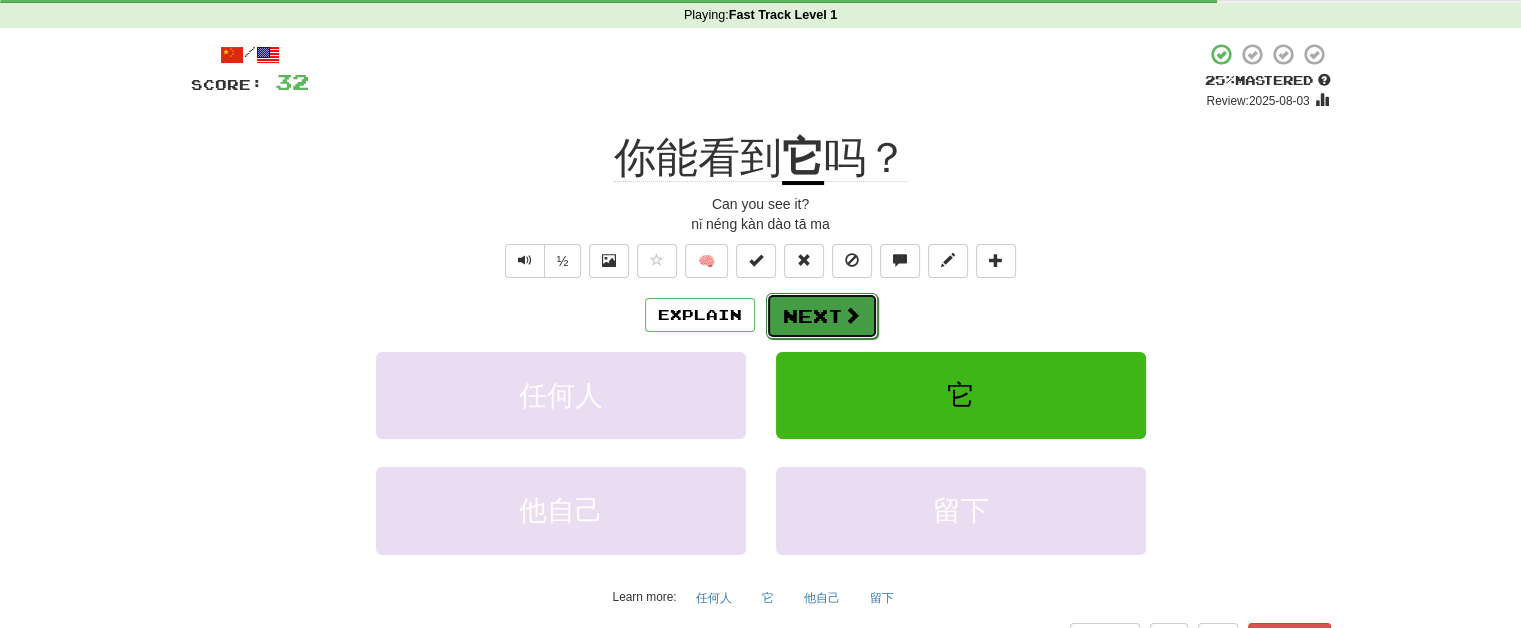 click on "Next" at bounding box center (822, 316) 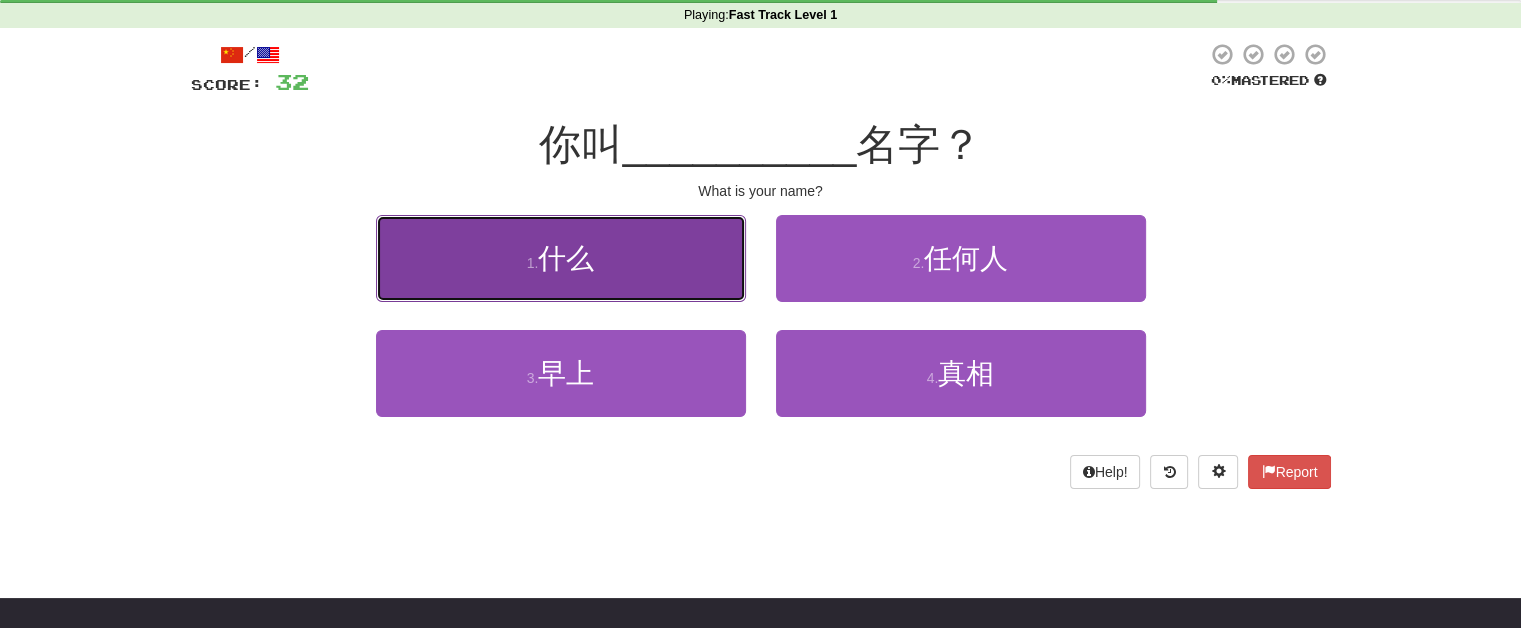click on "1 .  什么" at bounding box center [561, 258] 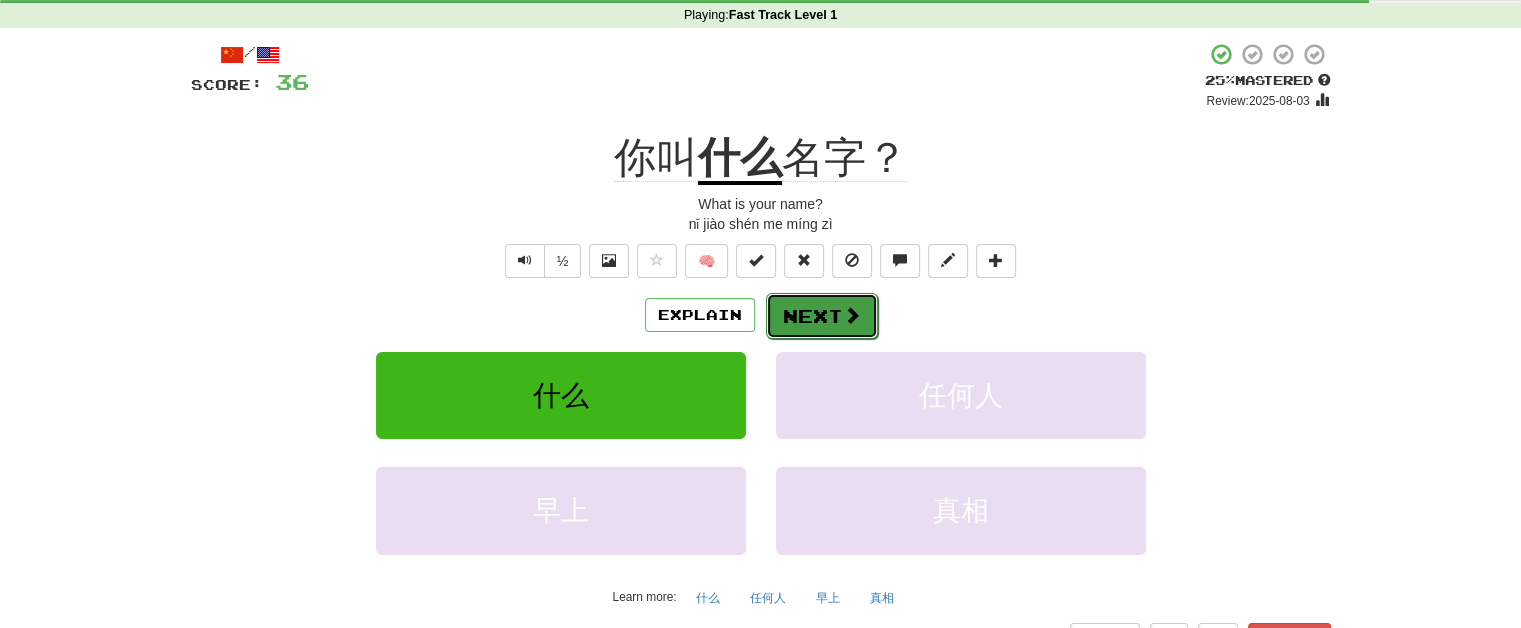 click on "Next" at bounding box center (822, 316) 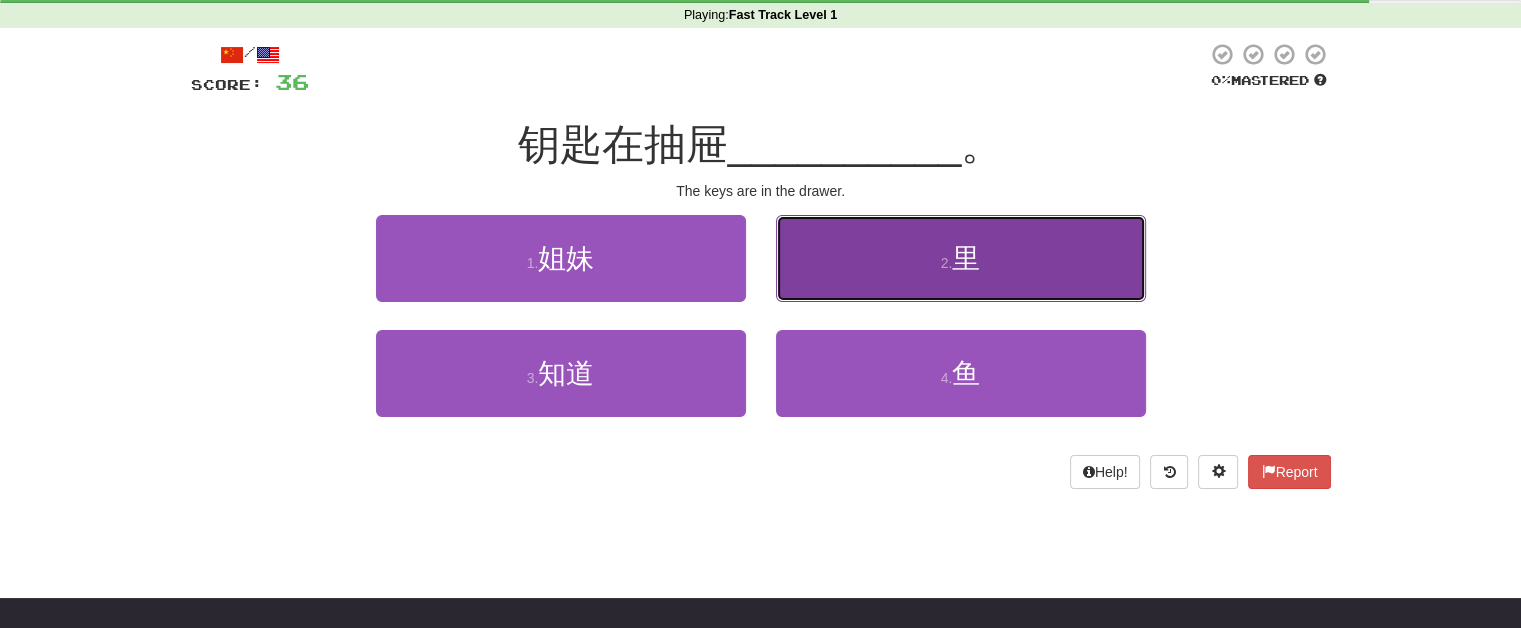 click on "2 .  [WORD]" at bounding box center [961, 258] 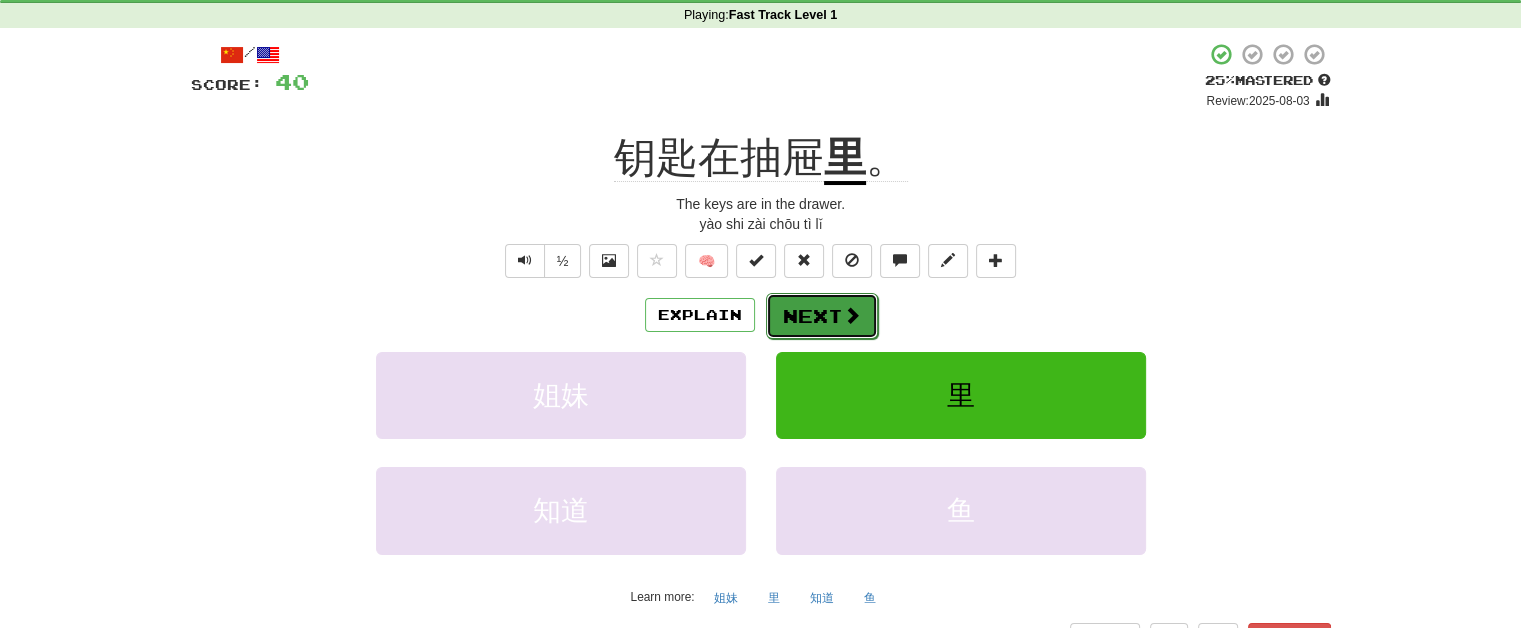 click on "Next" at bounding box center [822, 316] 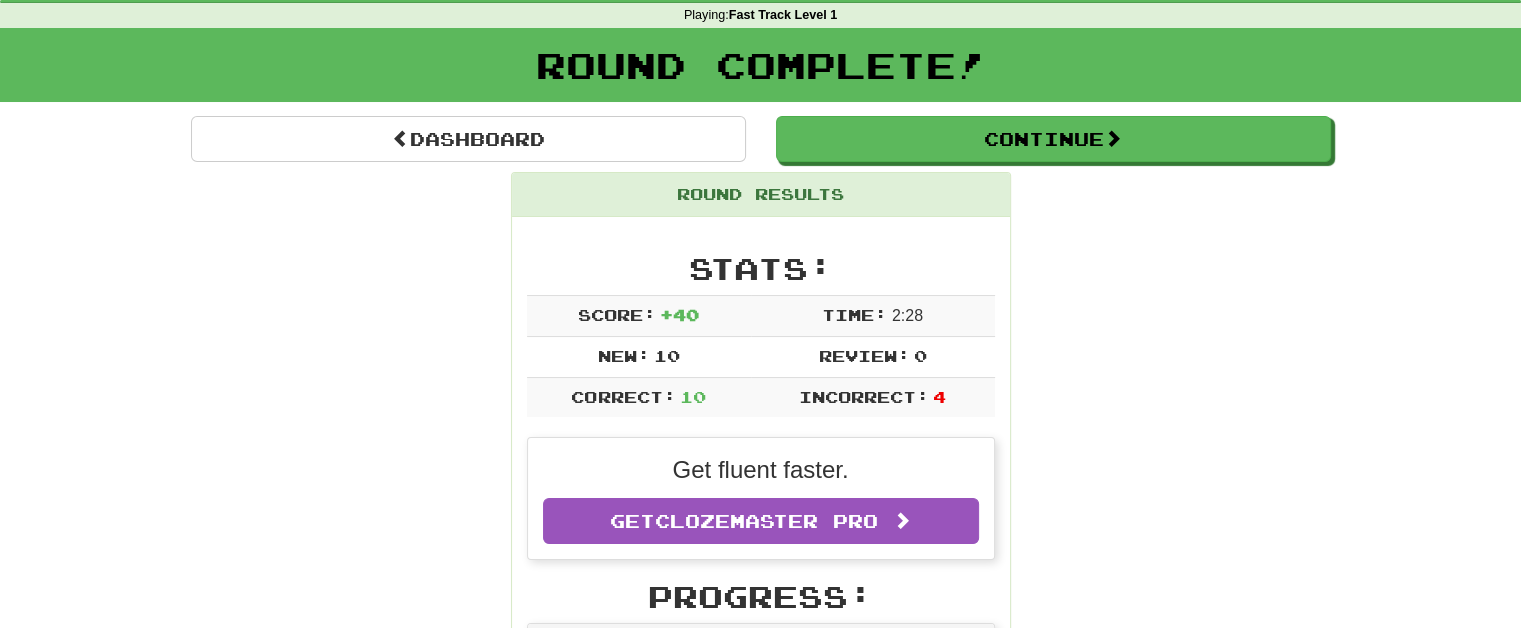 click on "Round Complete!" at bounding box center [760, 65] 